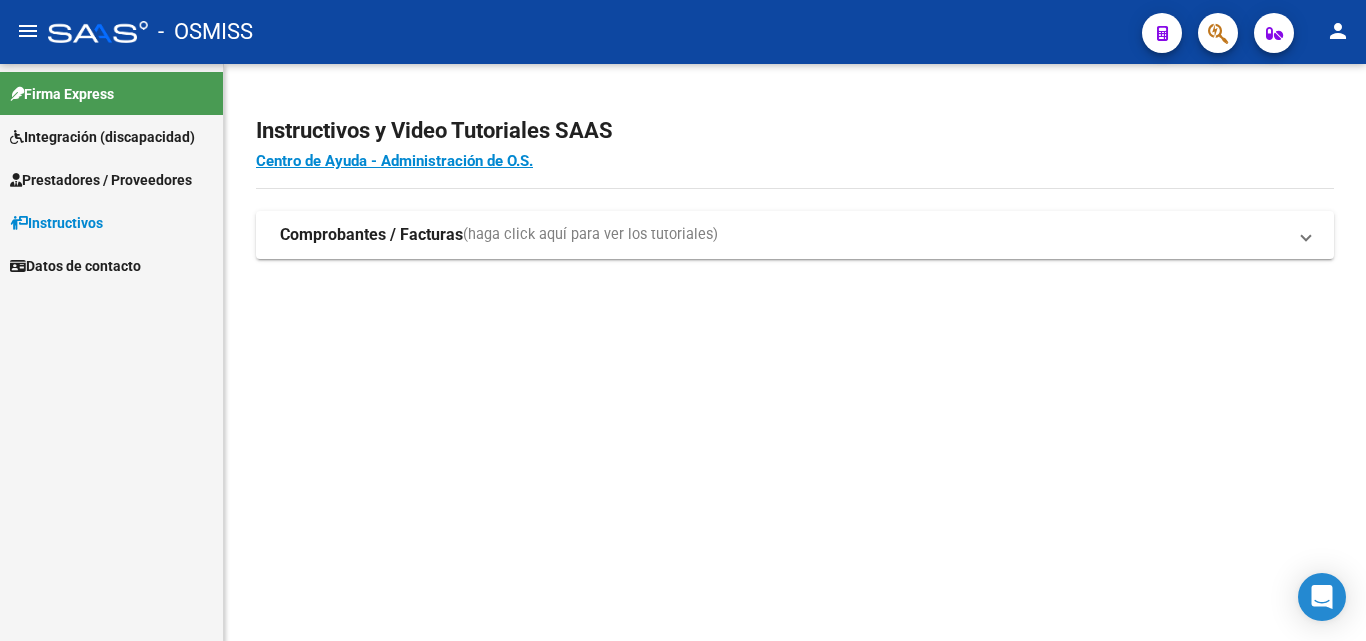 scroll, scrollTop: 0, scrollLeft: 0, axis: both 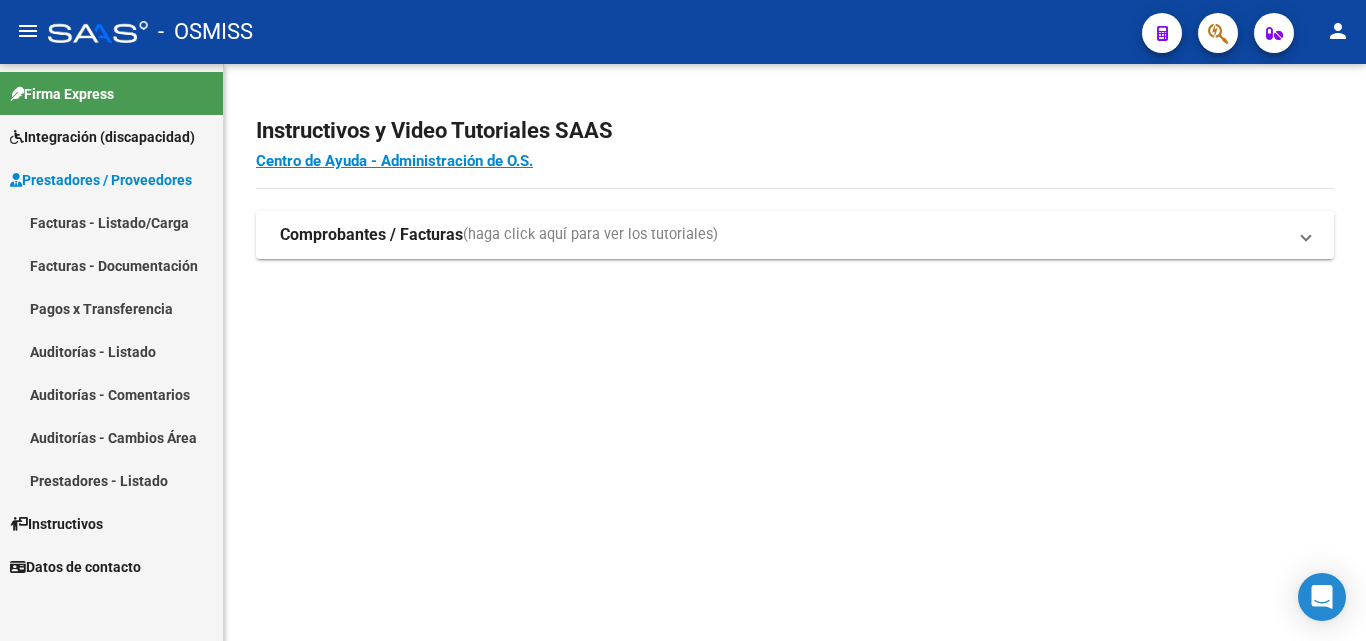 click on "Facturas - Documentación" at bounding box center (111, 265) 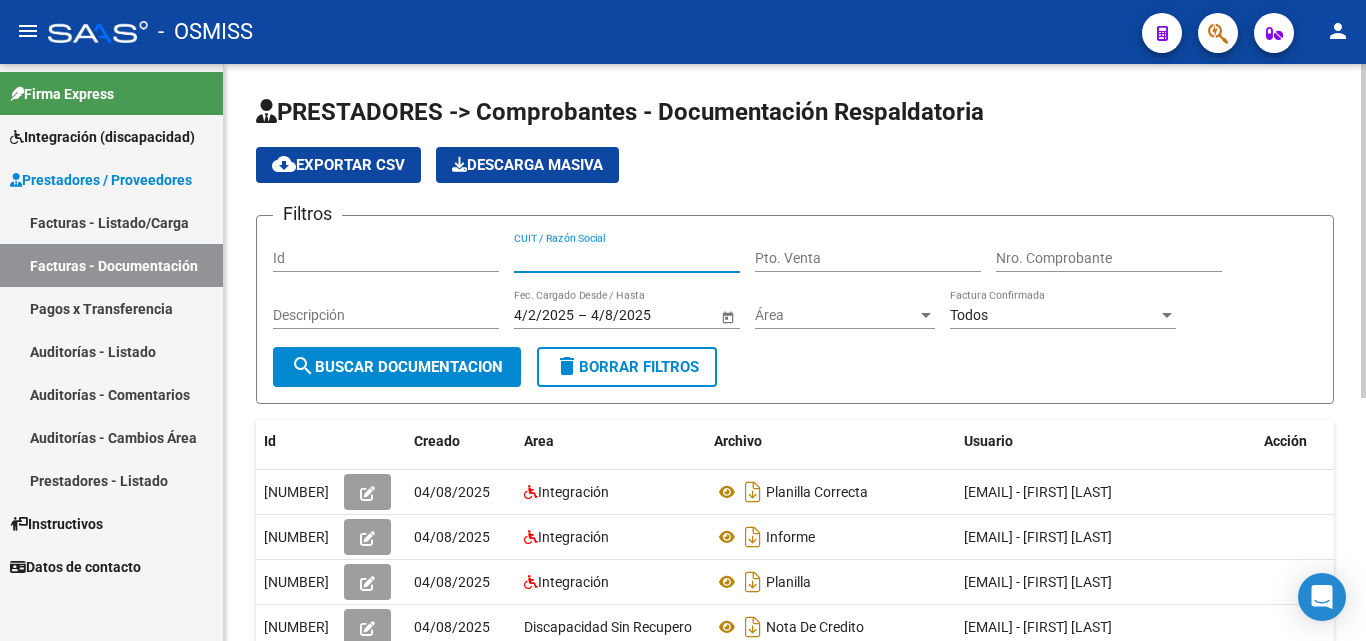 click on "CUIT / Razón Social" at bounding box center [627, 258] 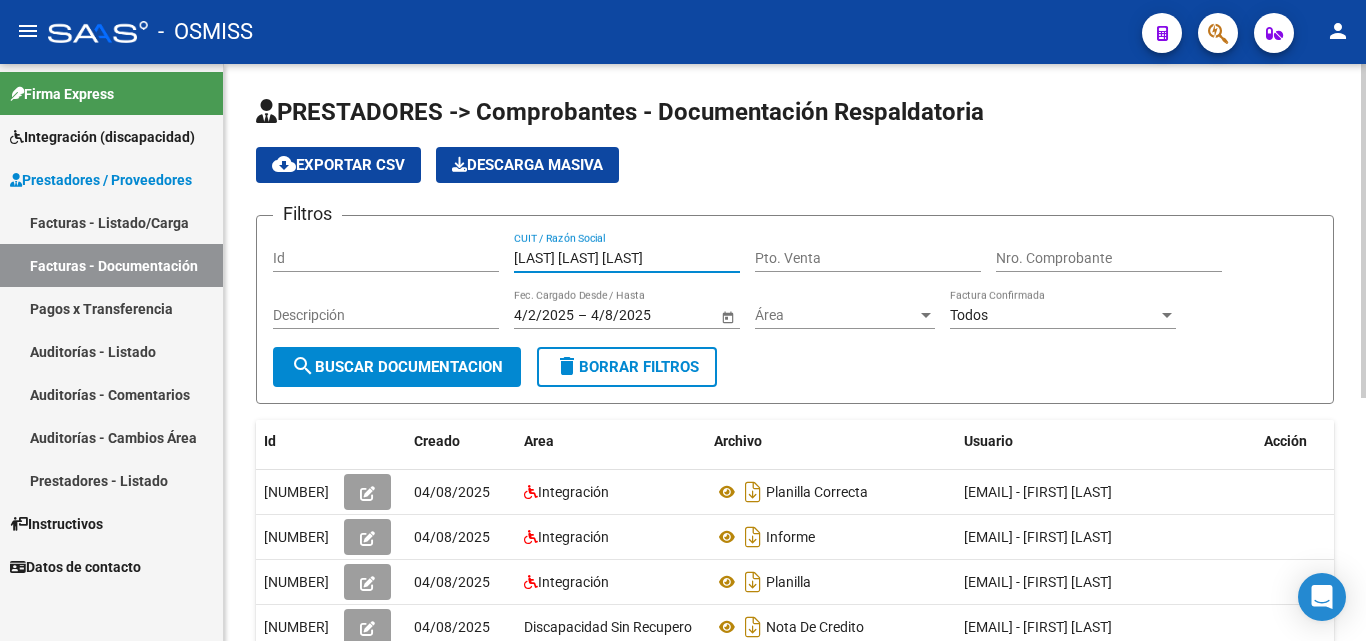 click on "[LAST] [LAST] [LAST]" at bounding box center (627, 258) 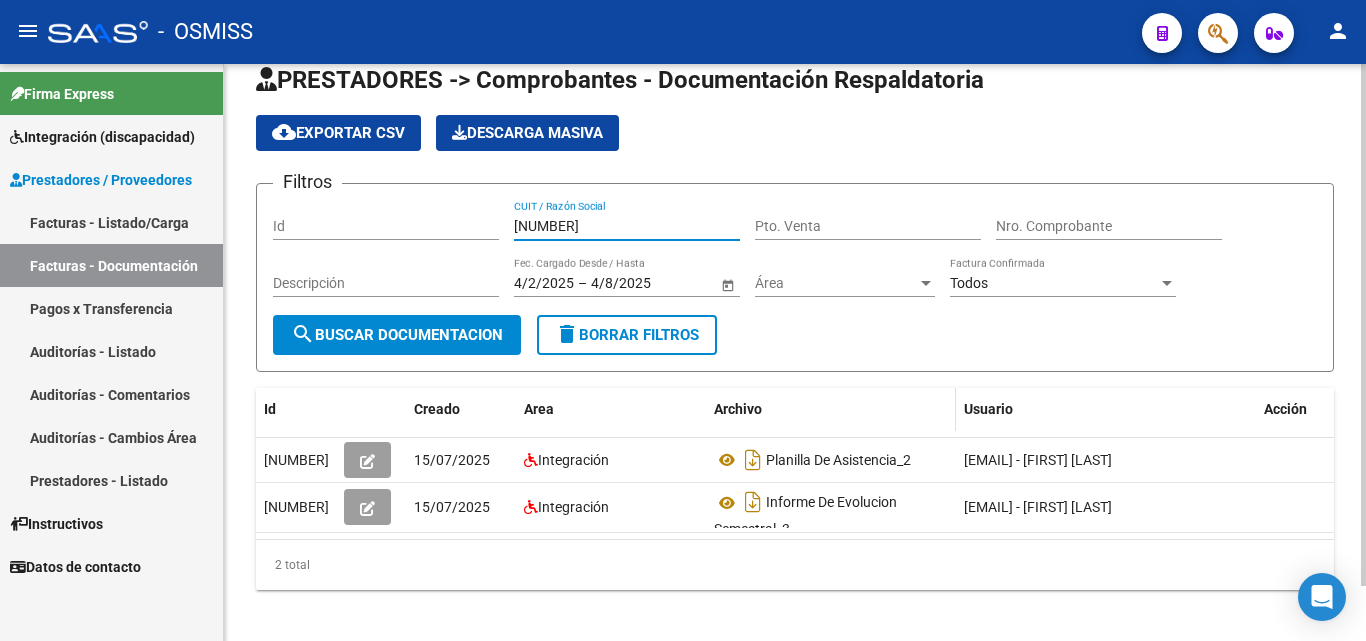 scroll, scrollTop: 61, scrollLeft: 0, axis: vertical 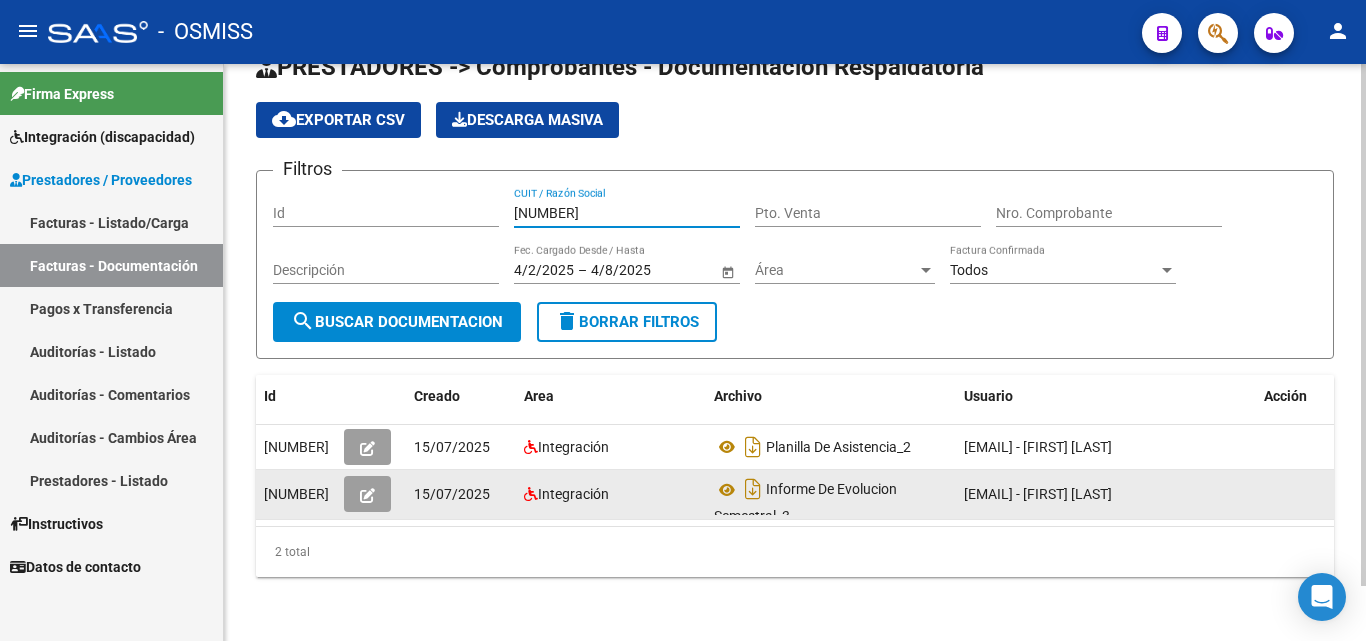 type on "[NUMBER]" 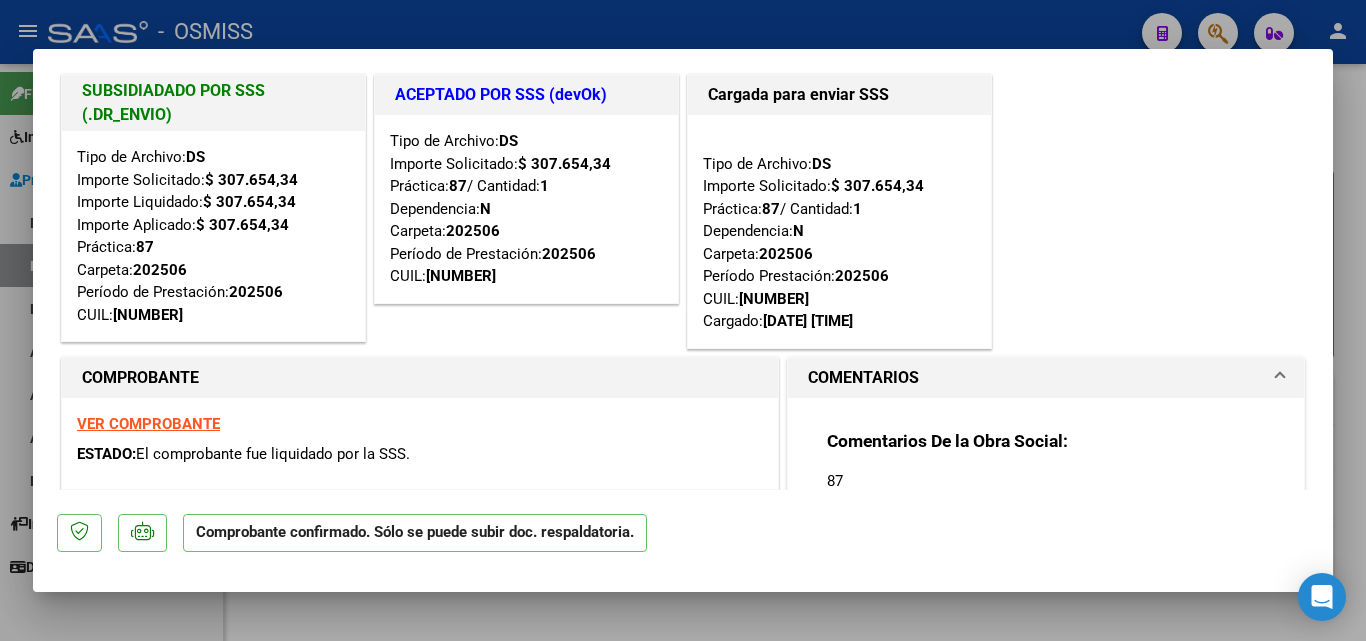 scroll, scrollTop: 0, scrollLeft: 0, axis: both 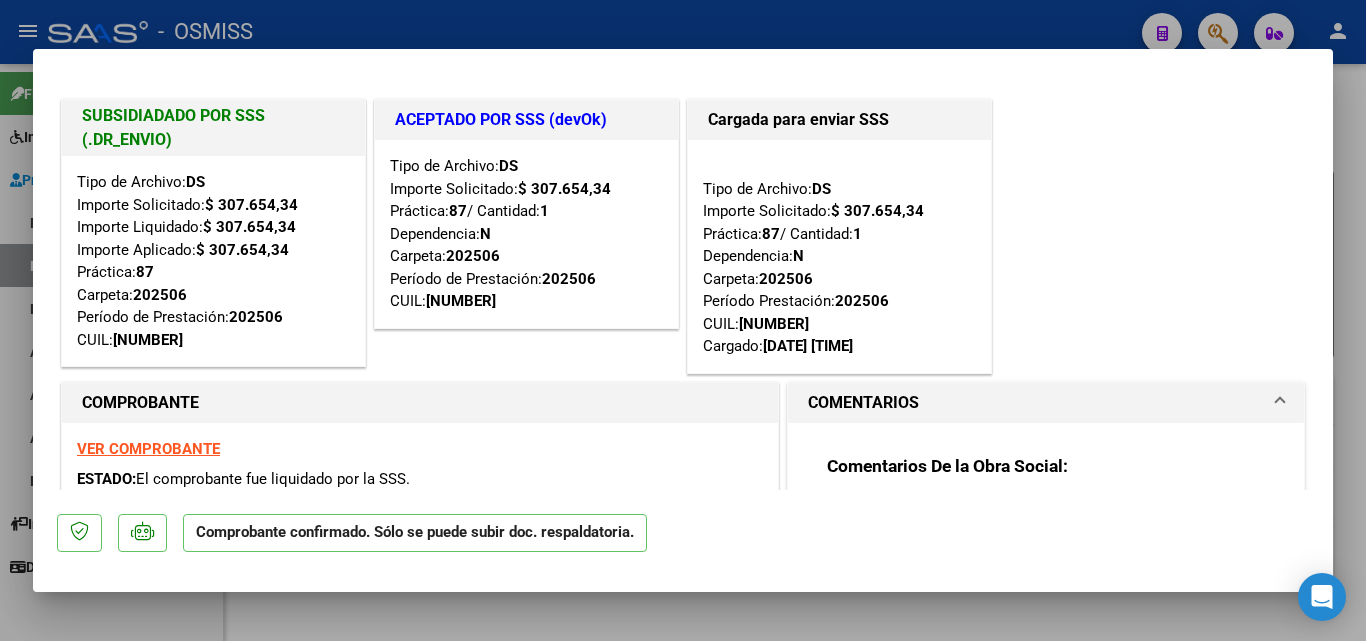 type 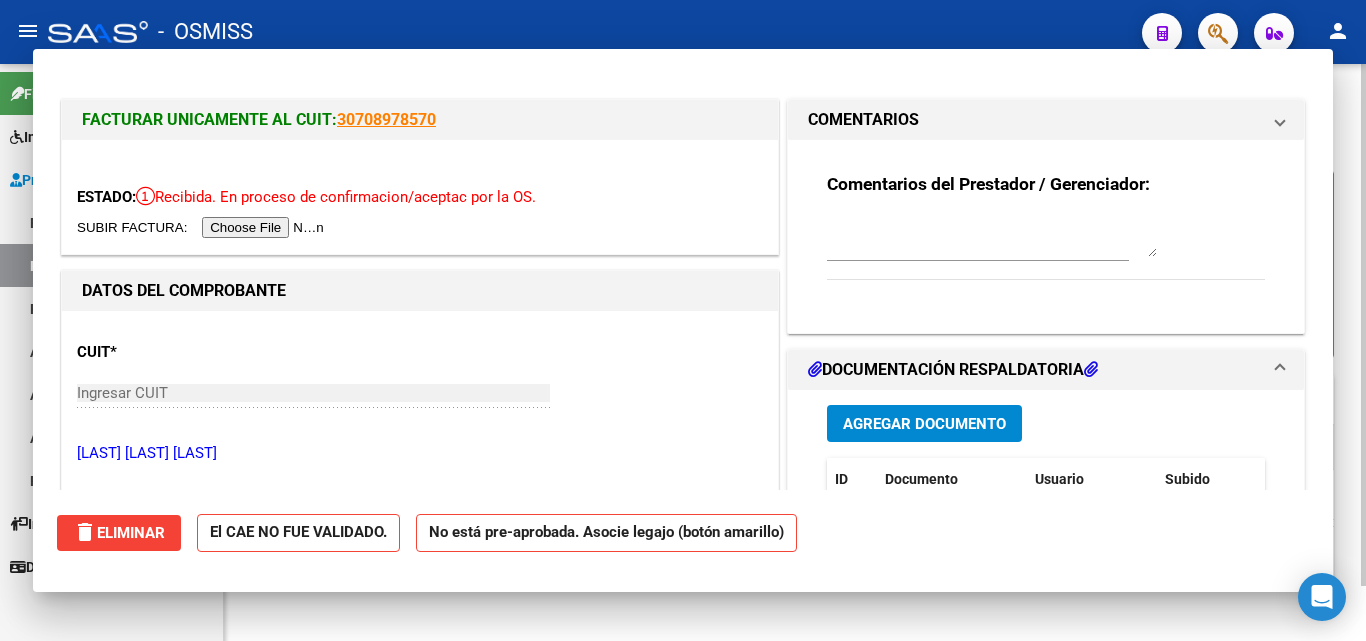 scroll, scrollTop: 61, scrollLeft: 0, axis: vertical 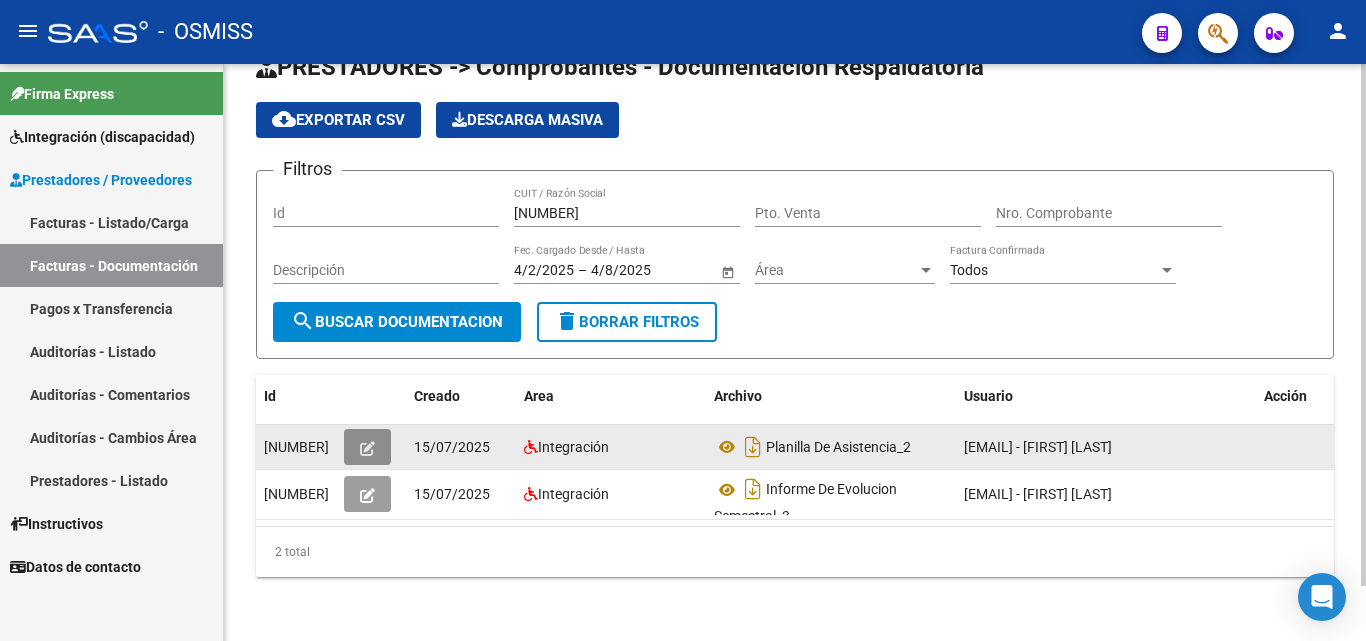 click 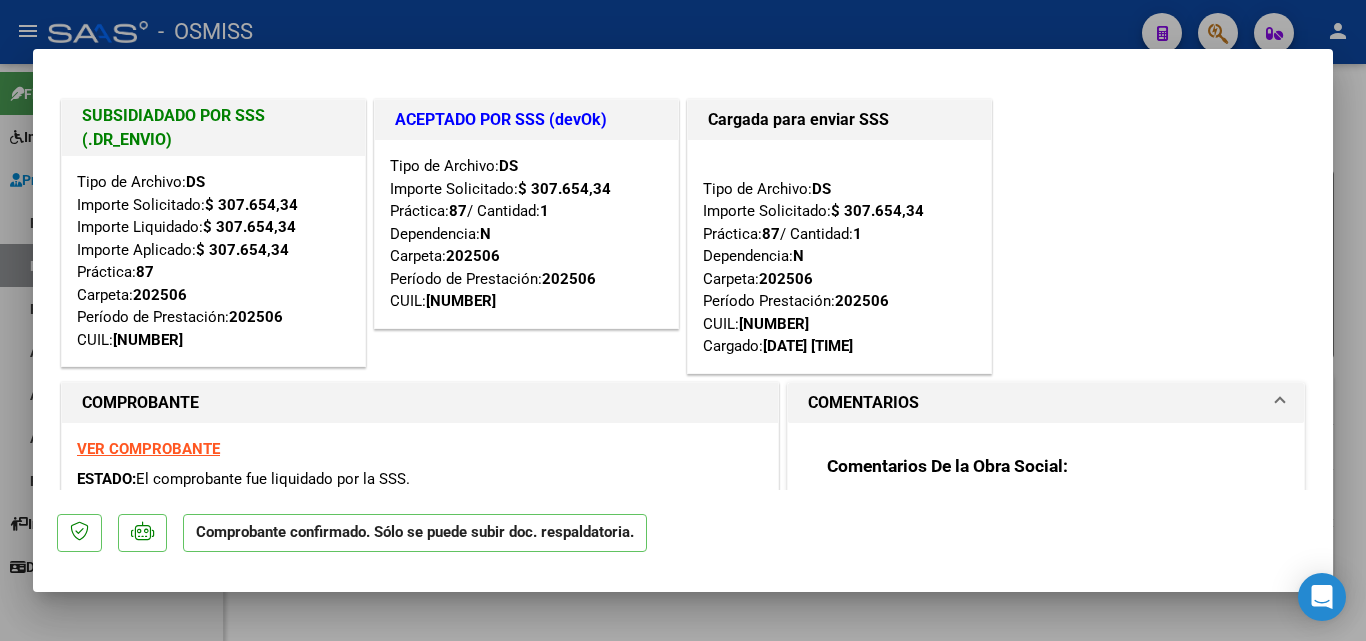 type 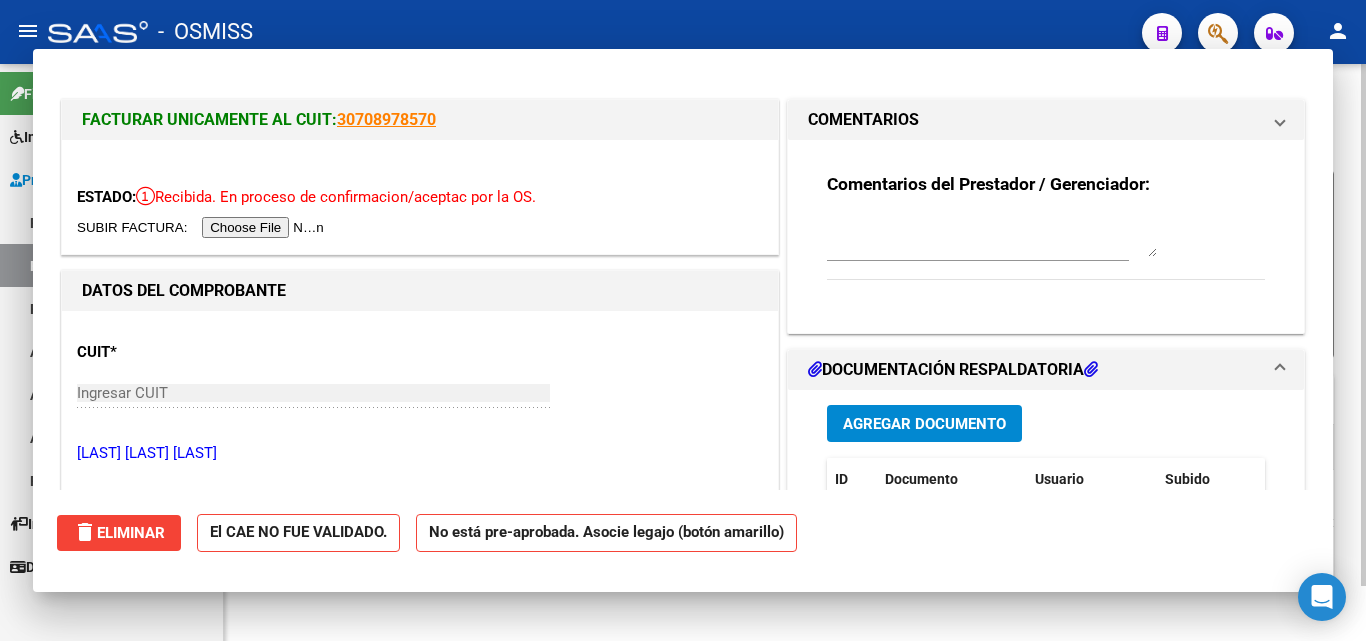 scroll, scrollTop: 61, scrollLeft: 0, axis: vertical 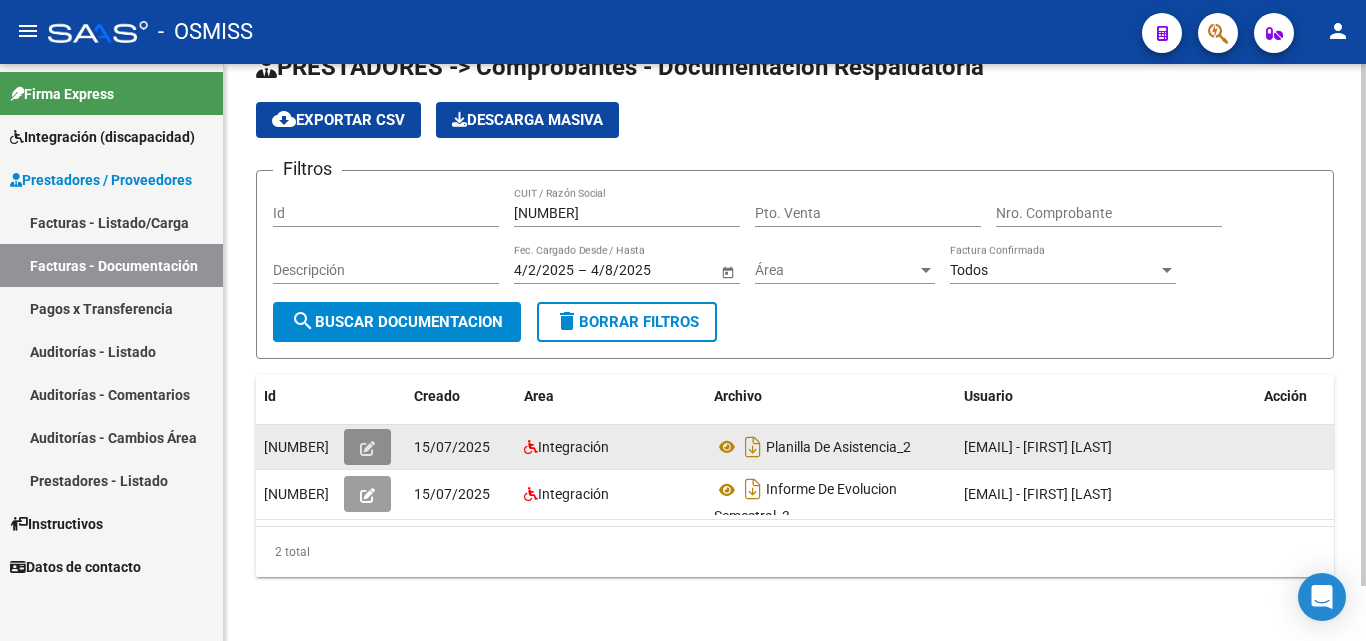 click 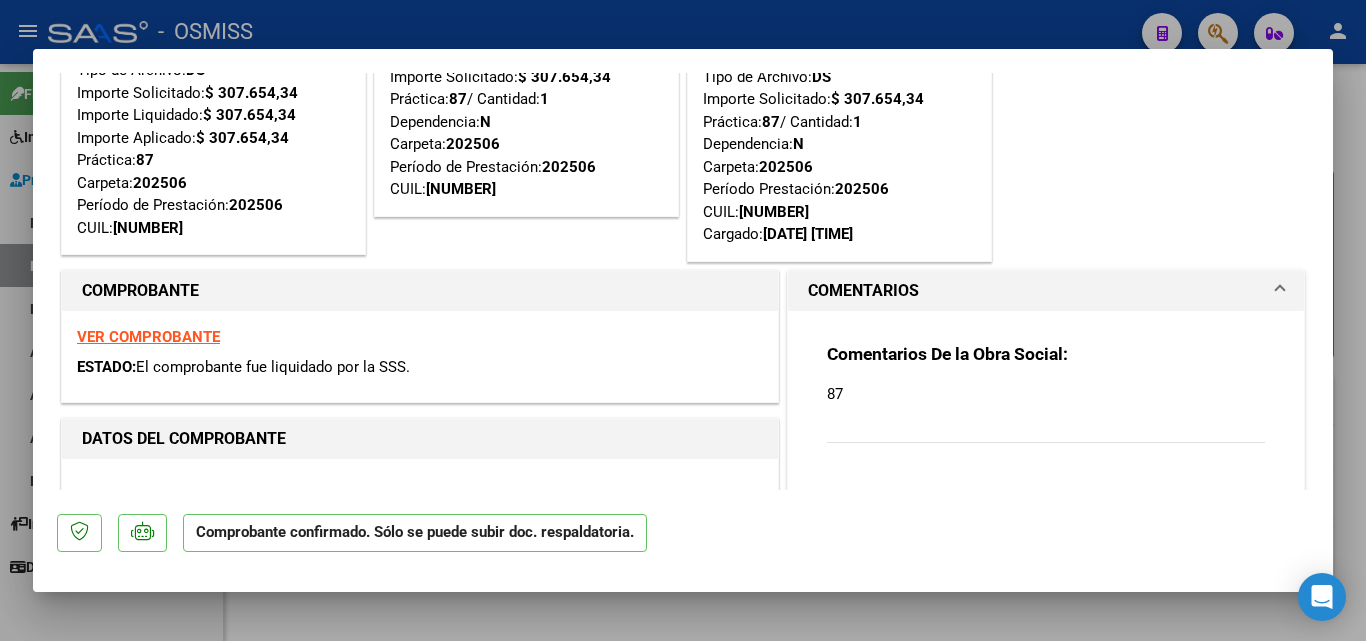 scroll, scrollTop: 100, scrollLeft: 0, axis: vertical 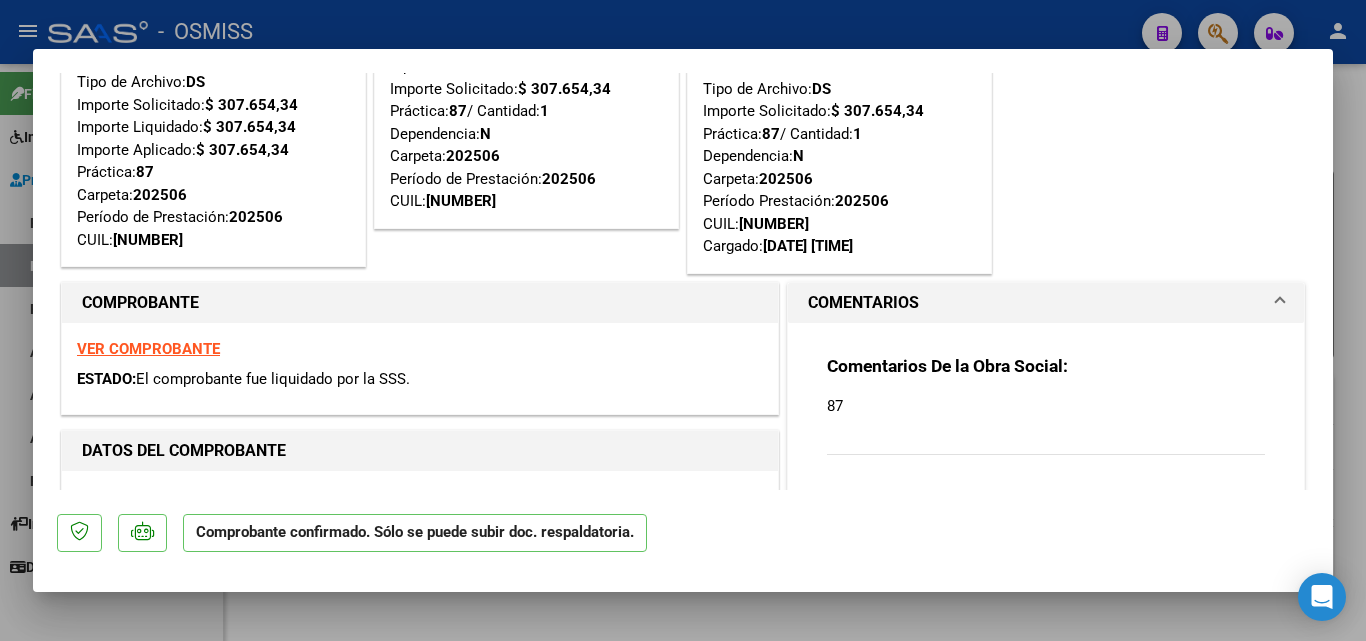 click on "VER COMPROBANTE" at bounding box center [148, 349] 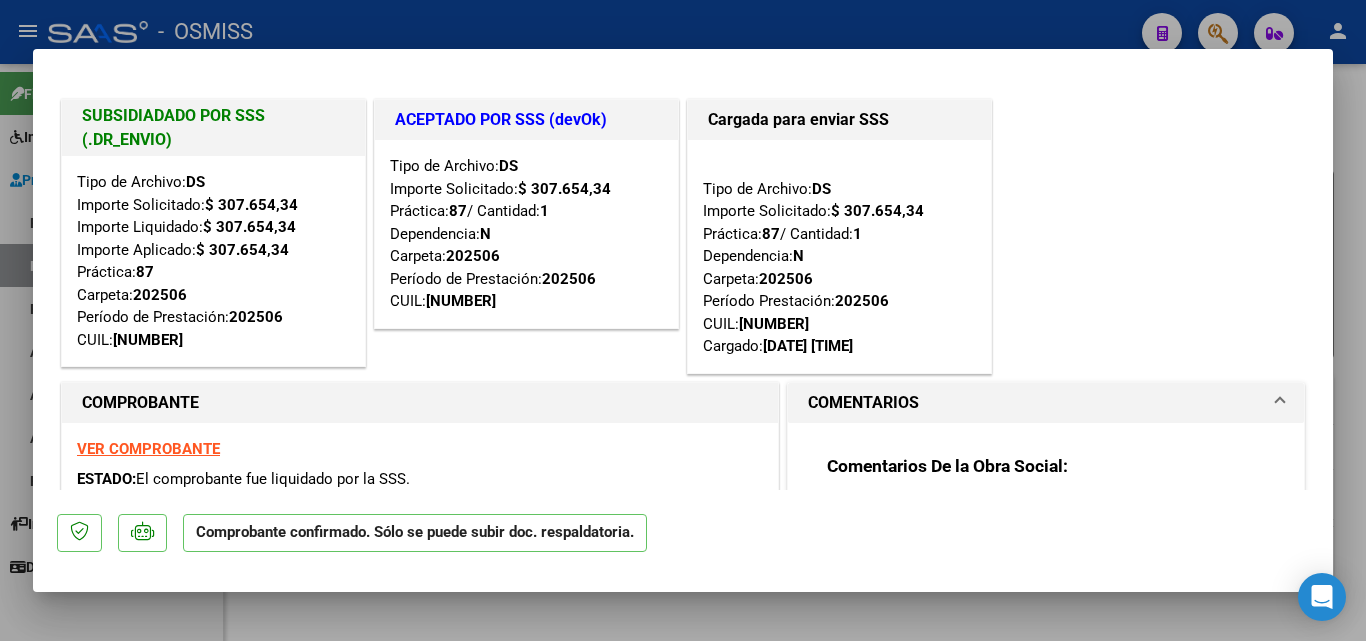 type 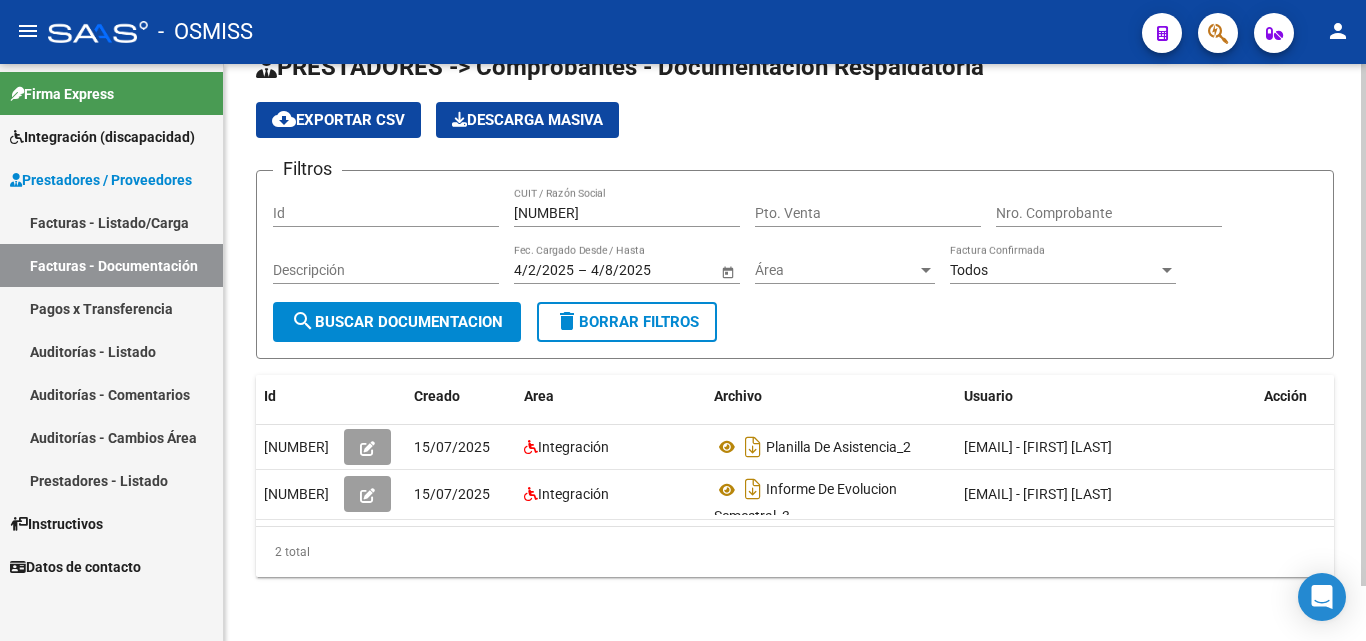 scroll, scrollTop: 61, scrollLeft: 0, axis: vertical 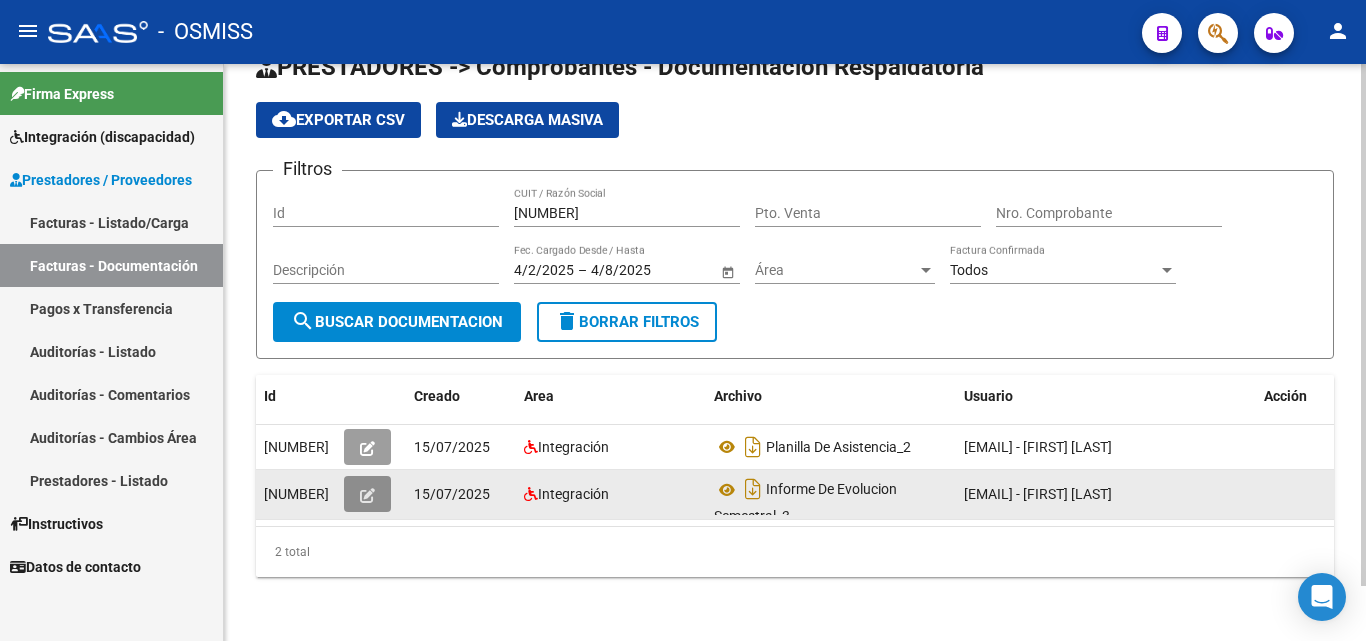 click 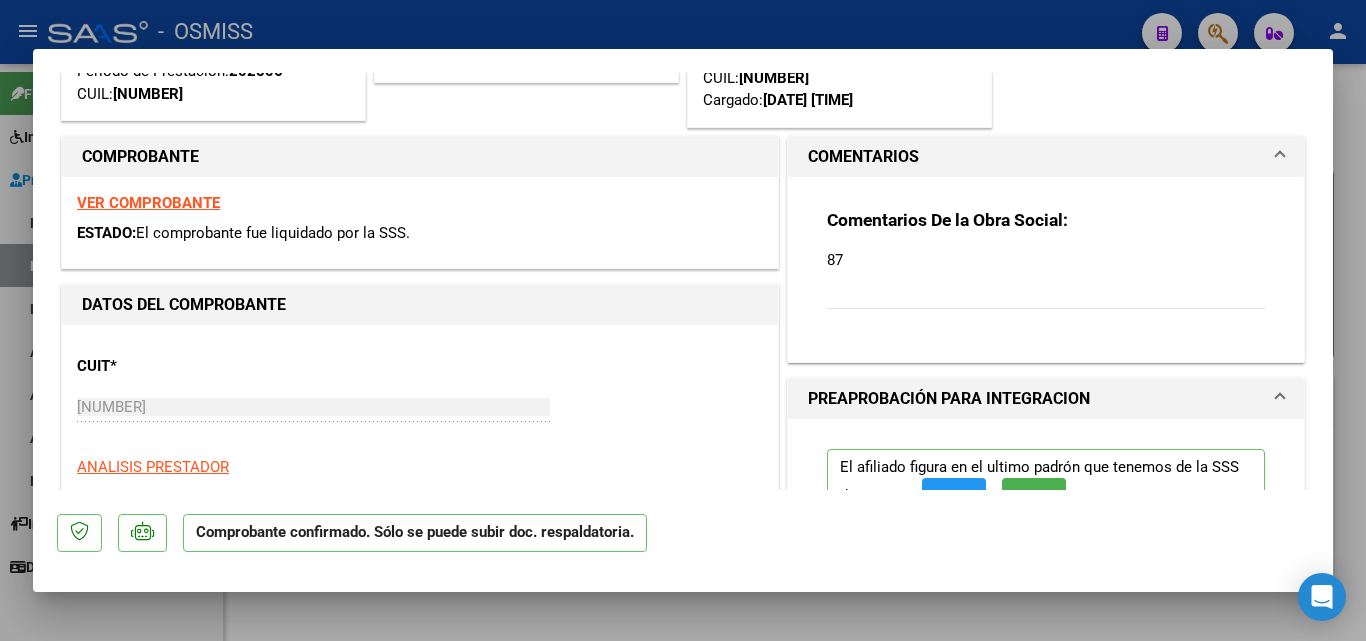 scroll, scrollTop: 200, scrollLeft: 0, axis: vertical 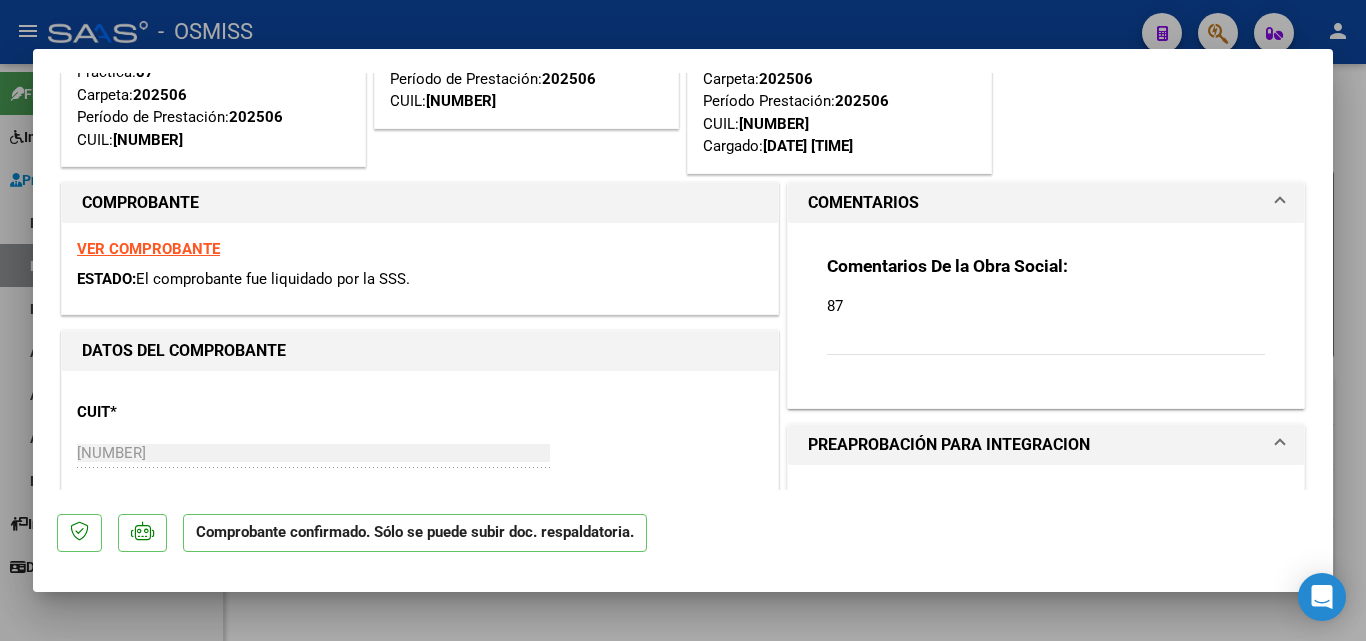 click on "VER COMPROBANTE" at bounding box center (148, 249) 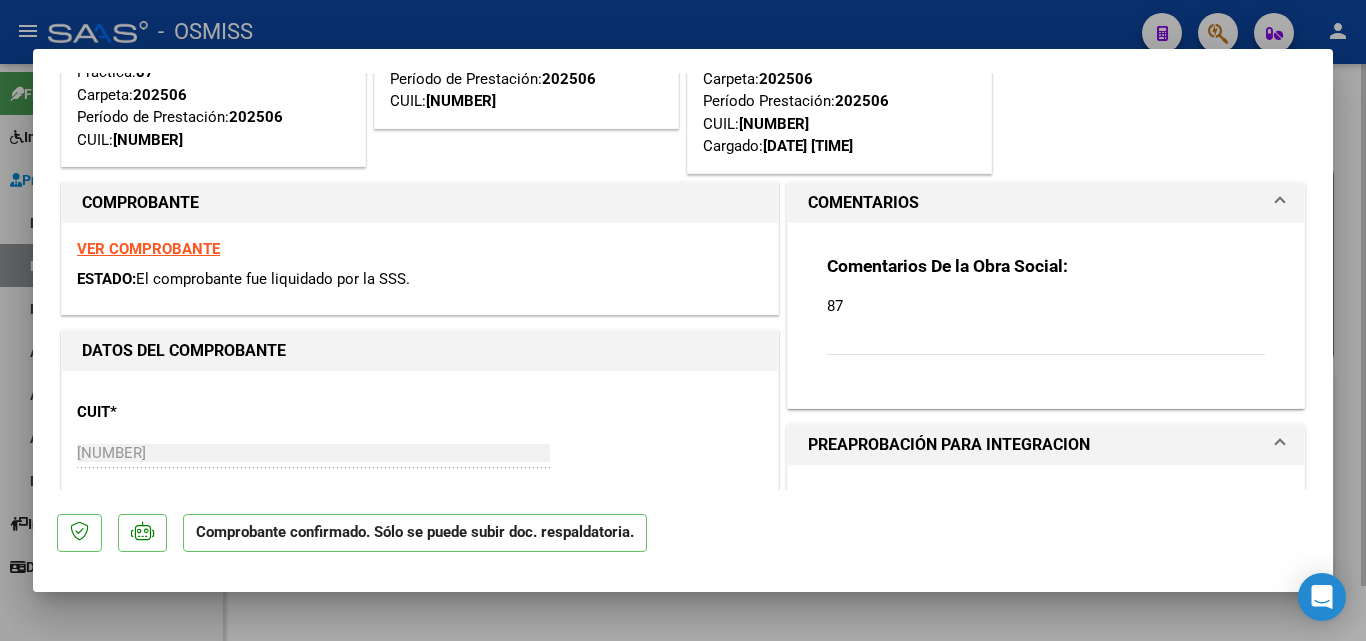 type 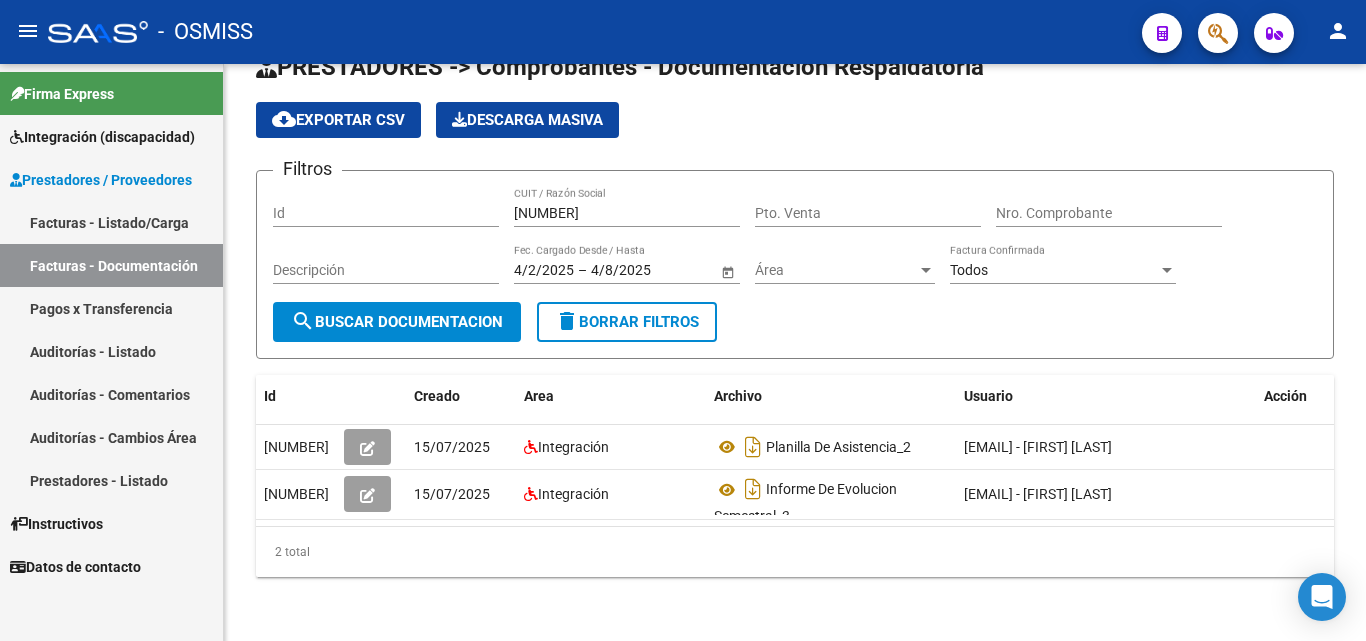 scroll, scrollTop: 61, scrollLeft: 0, axis: vertical 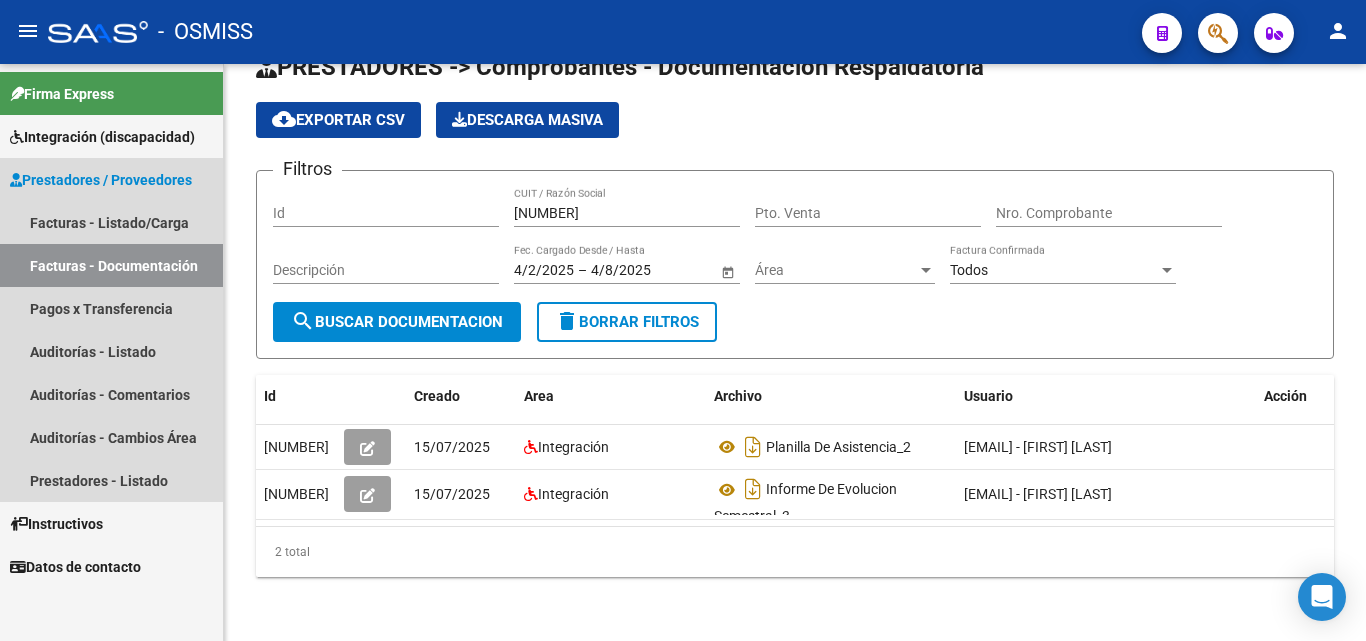 click on "Prestadores / Proveedores" at bounding box center (111, 179) 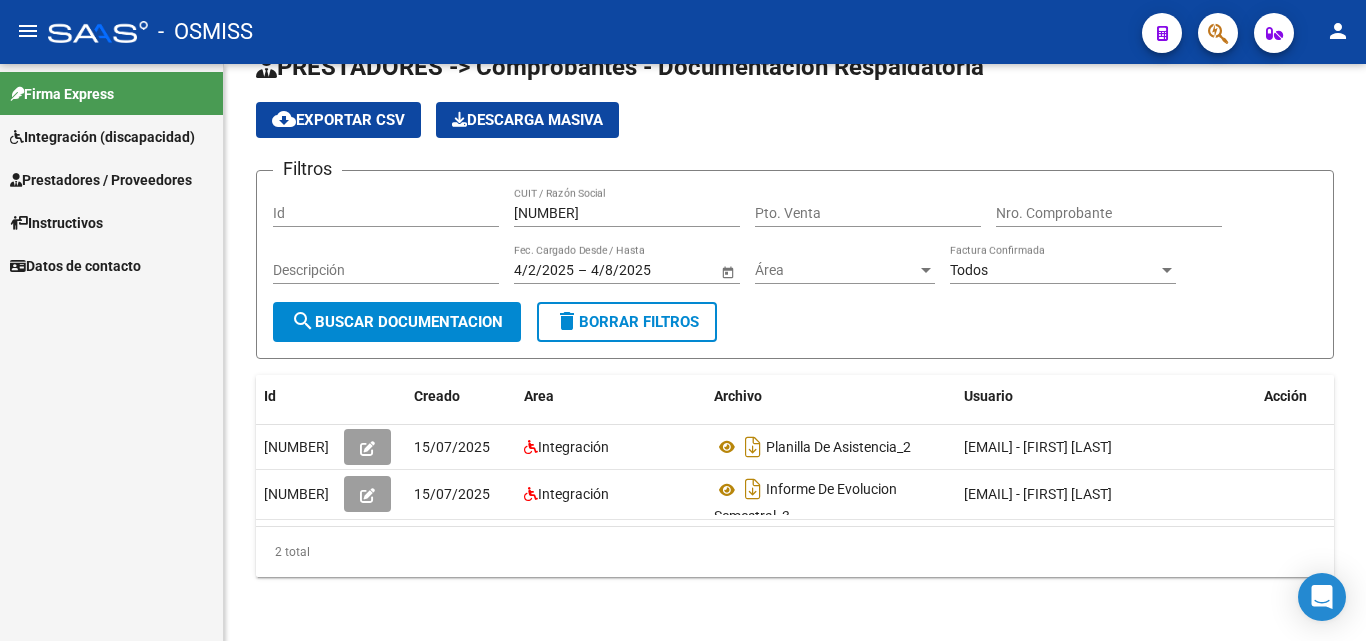 click on "Firma Express     Integración (discapacidad) Legajos    Prestadores / Proveedores Facturas - Listado/Carga Facturas - Documentación Pagos x Transferencia Auditorías - Listado Auditorías - Comentarios Auditorías - Cambios Área Prestadores - Listado    Instructivos    Datos de contacto" at bounding box center (111, 175) 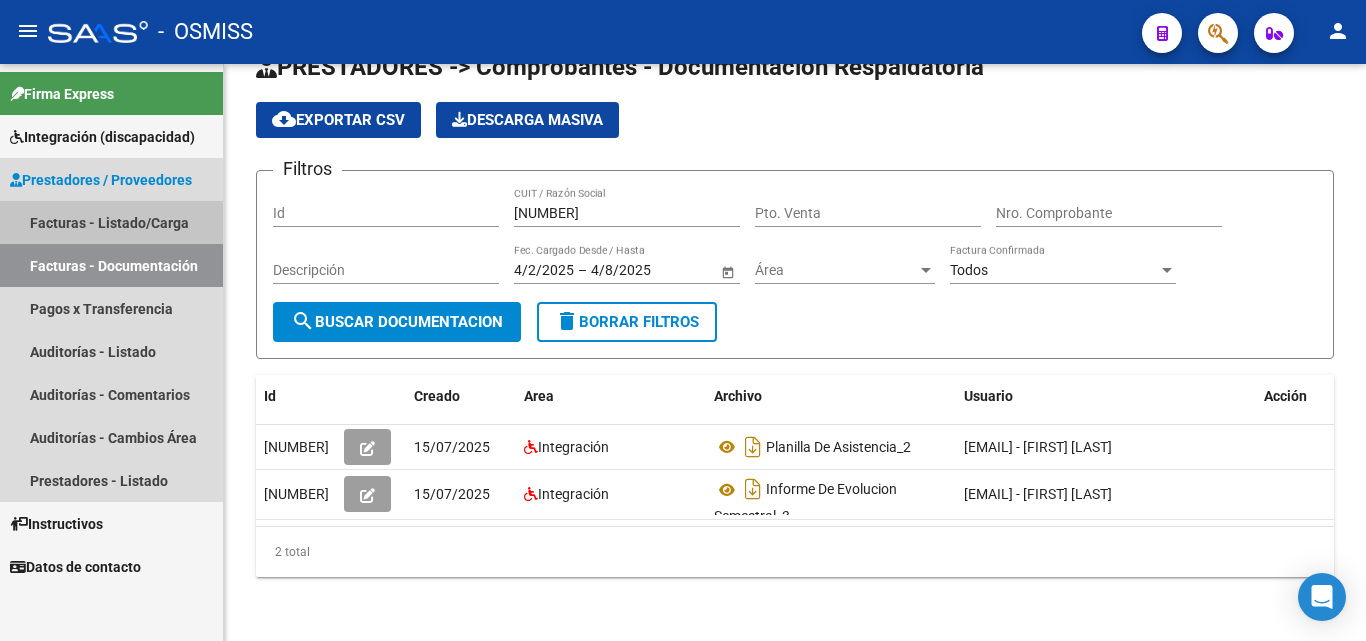 click on "Facturas - Listado/Carga" at bounding box center (111, 222) 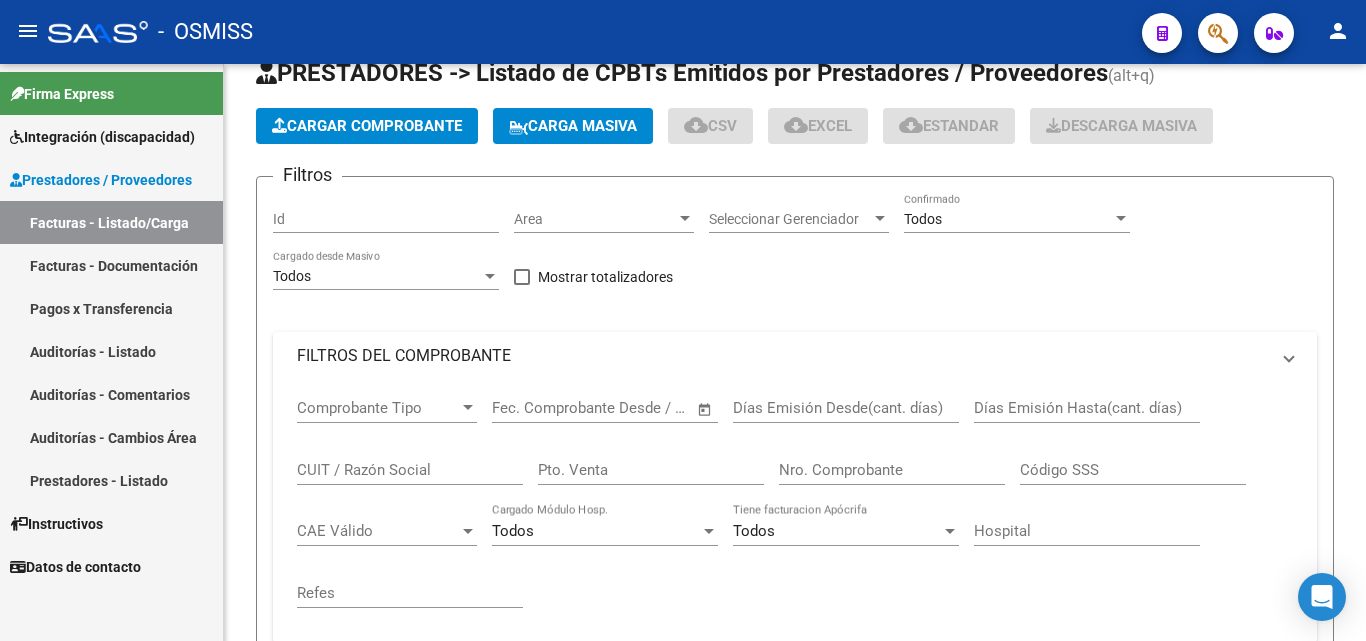 scroll, scrollTop: 0, scrollLeft: 0, axis: both 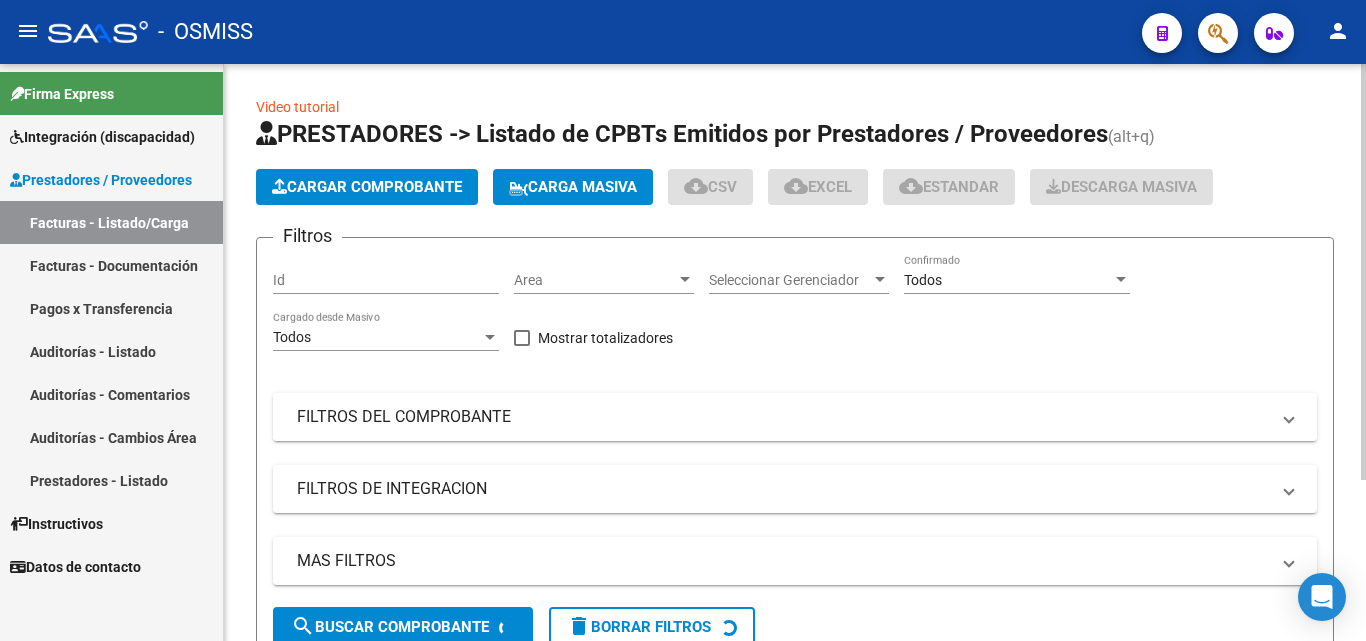 click on "FILTROS DEL COMPROBANTE" at bounding box center [783, 417] 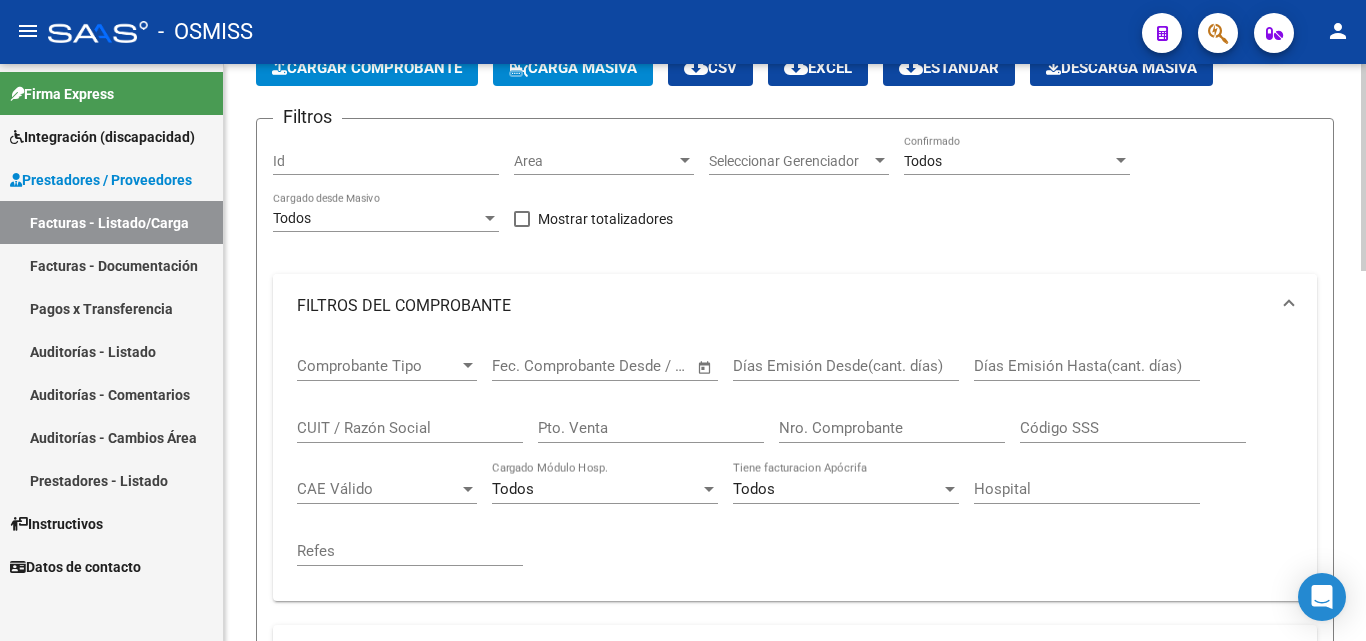 scroll, scrollTop: 200, scrollLeft: 0, axis: vertical 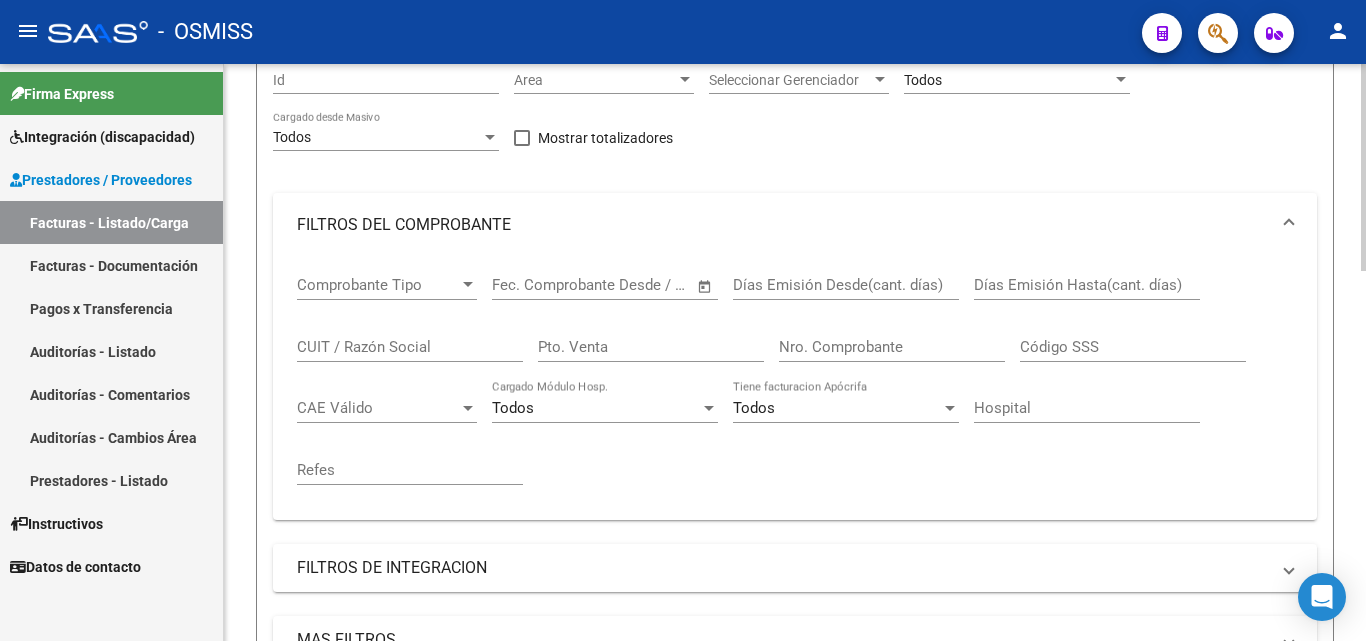 click on "CUIT / Razón Social" at bounding box center (410, 347) 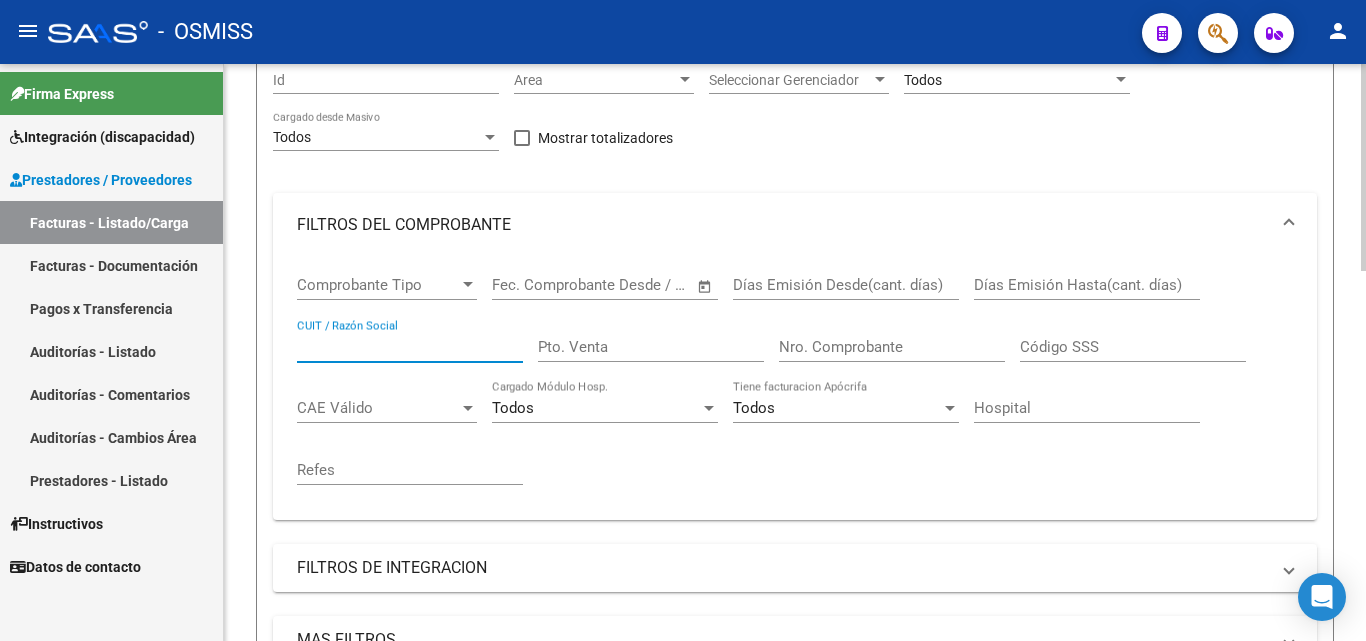 paste on "[NUMBER]" 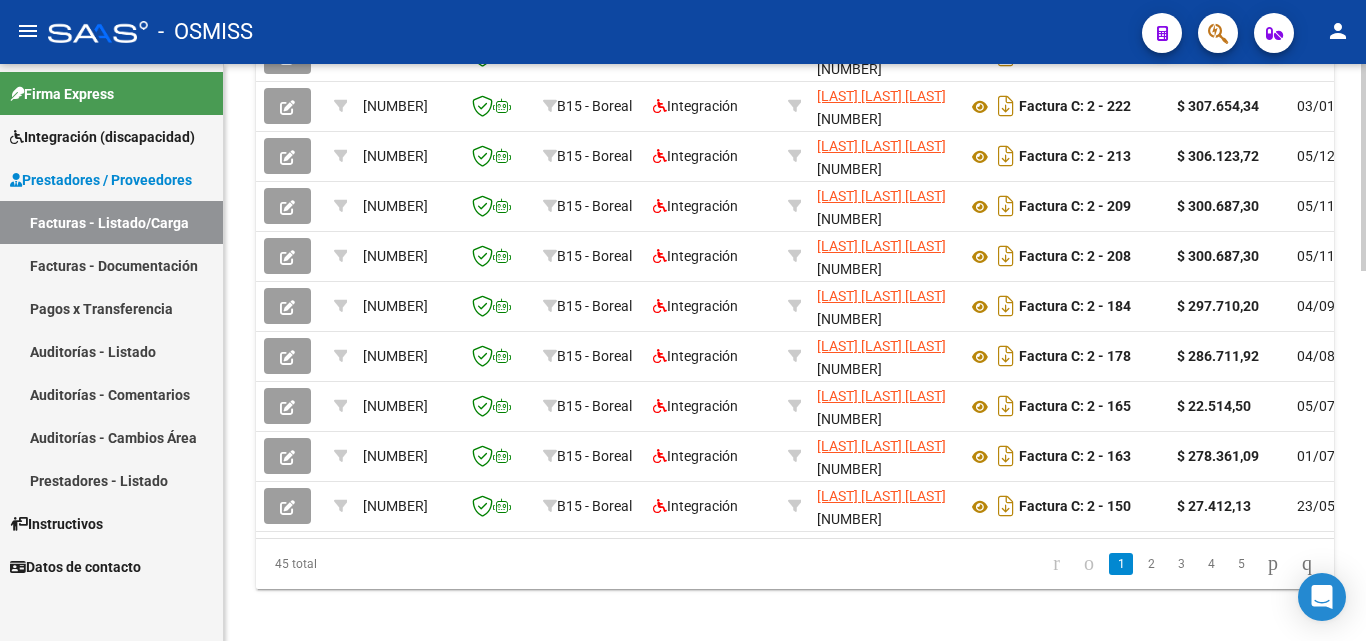 scroll, scrollTop: 1028, scrollLeft: 0, axis: vertical 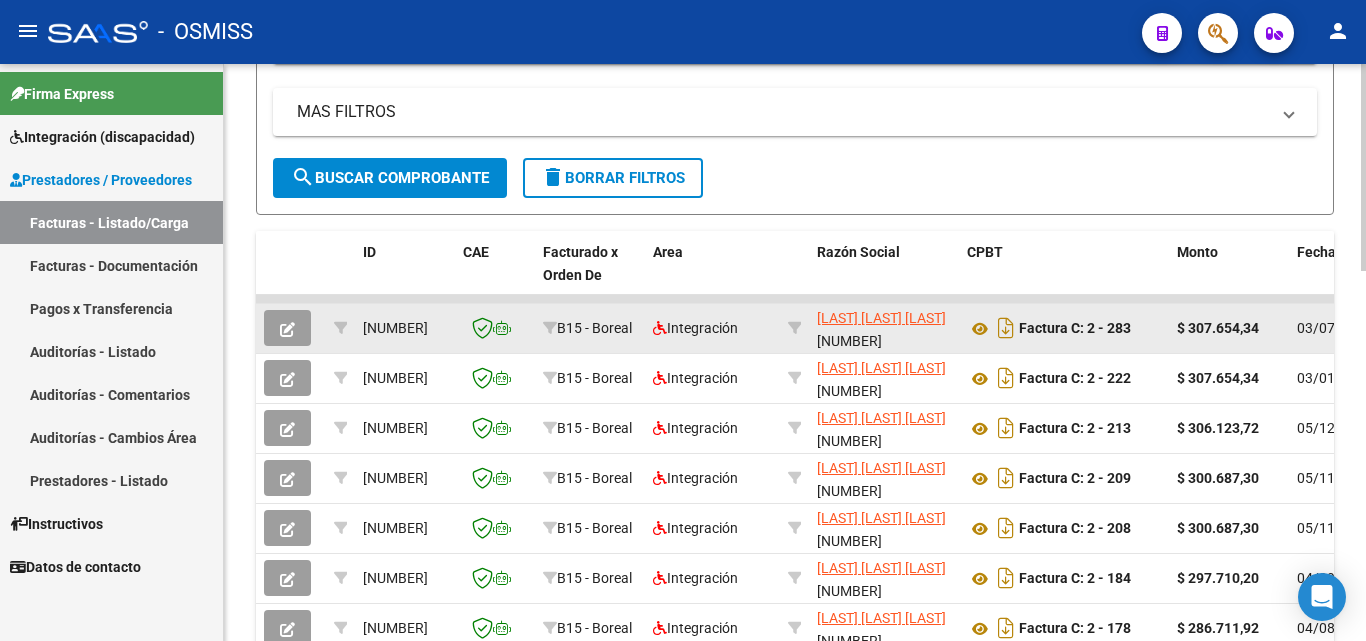 type on "[NUMBER]" 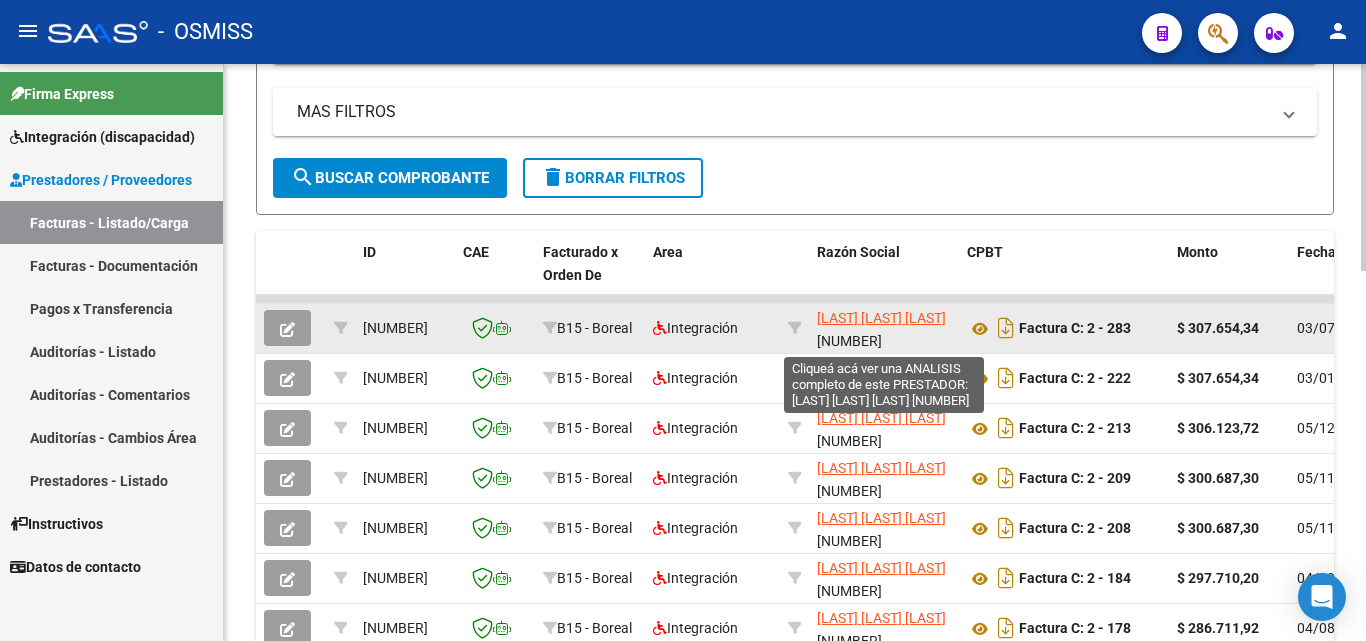 click on "[LAST] [LAST] [LAST]" 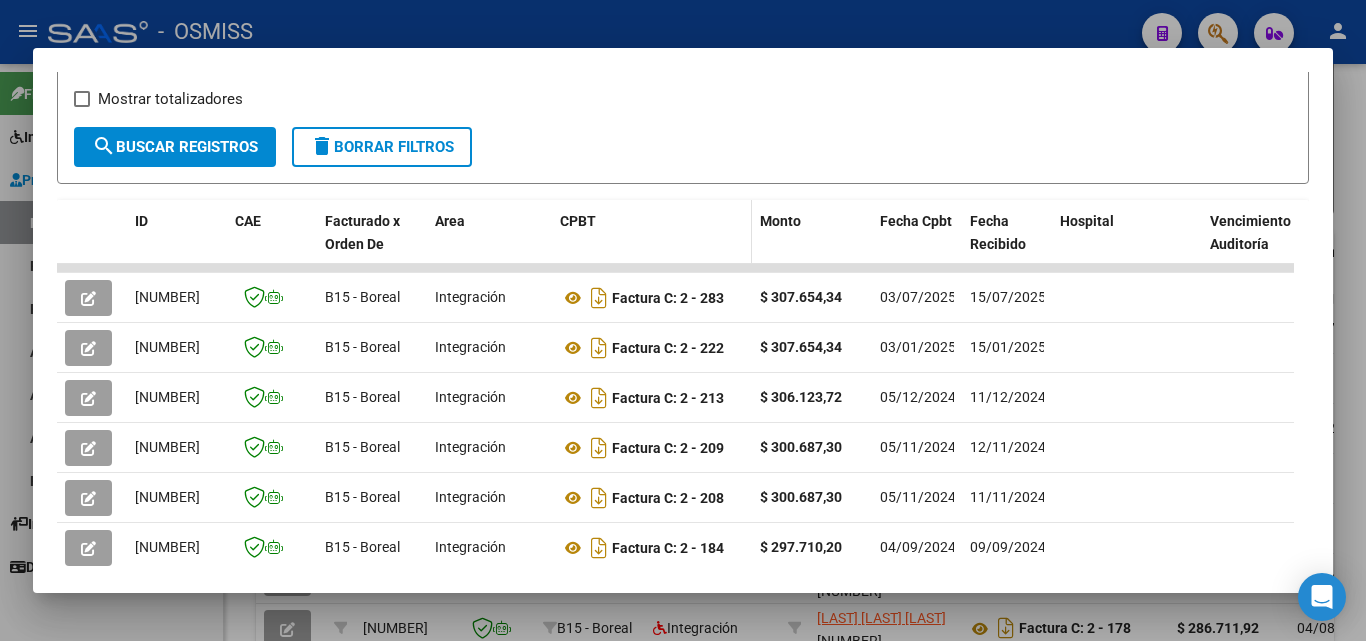 scroll, scrollTop: 400, scrollLeft: 0, axis: vertical 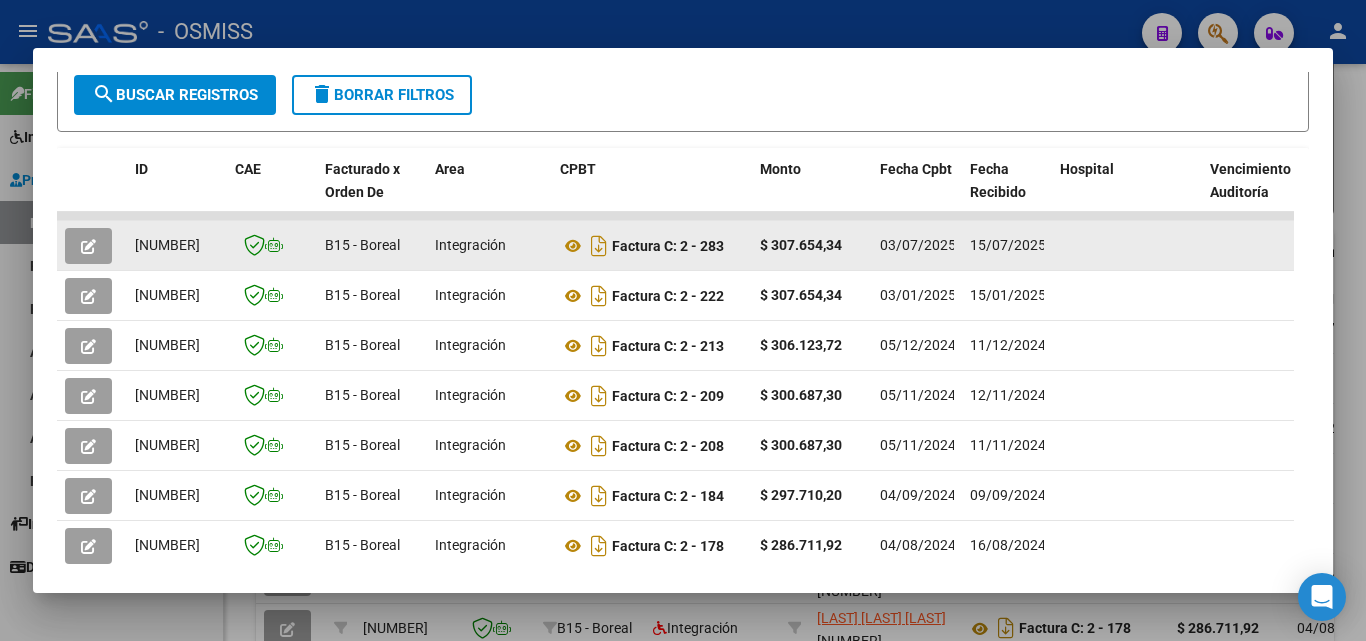 click 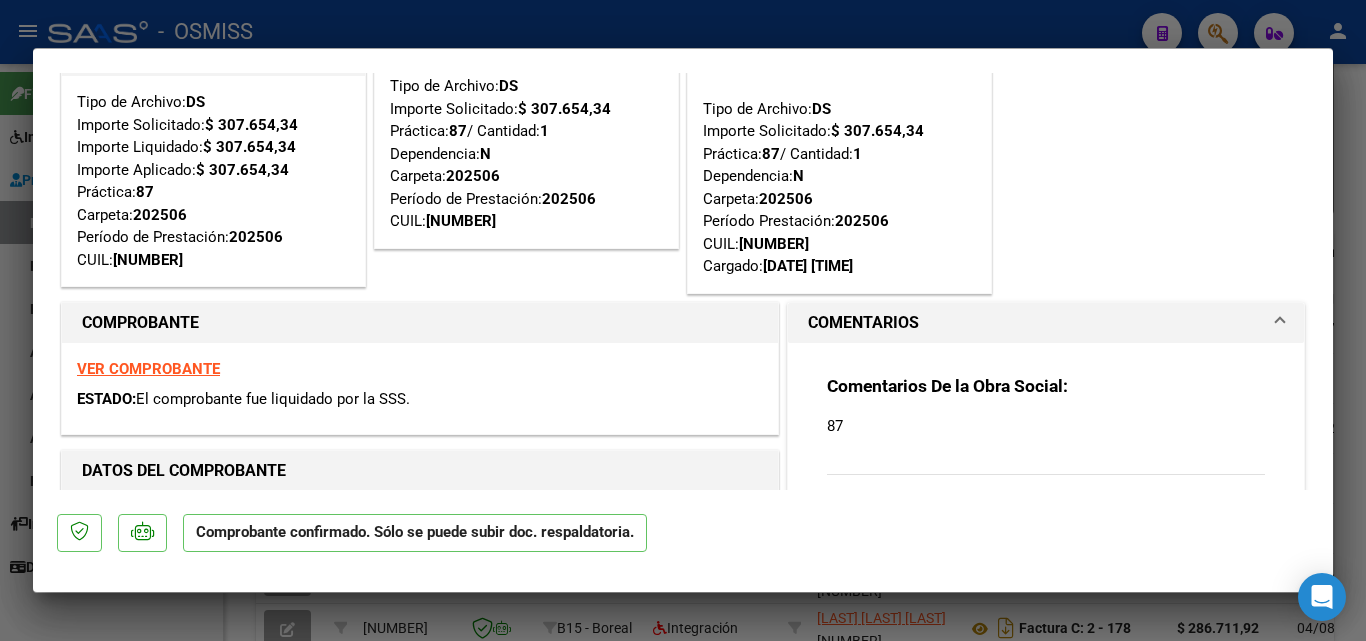 scroll, scrollTop: 100, scrollLeft: 0, axis: vertical 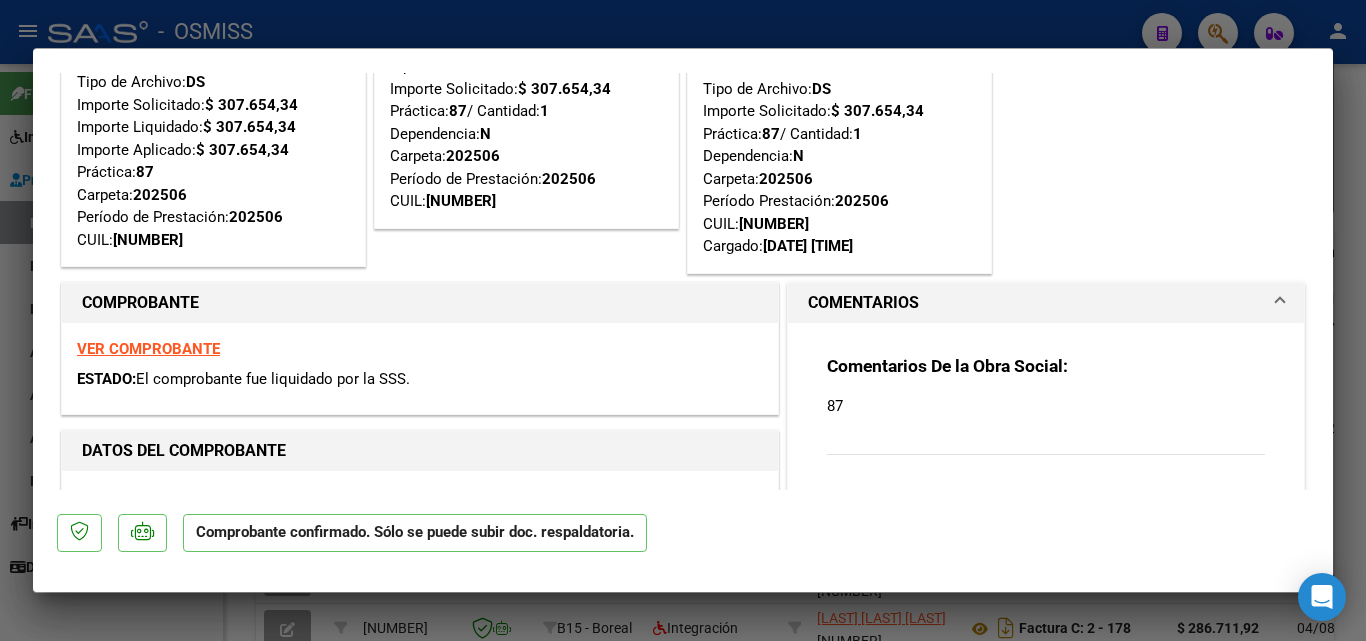 click on "VER COMPROBANTE" at bounding box center (148, 349) 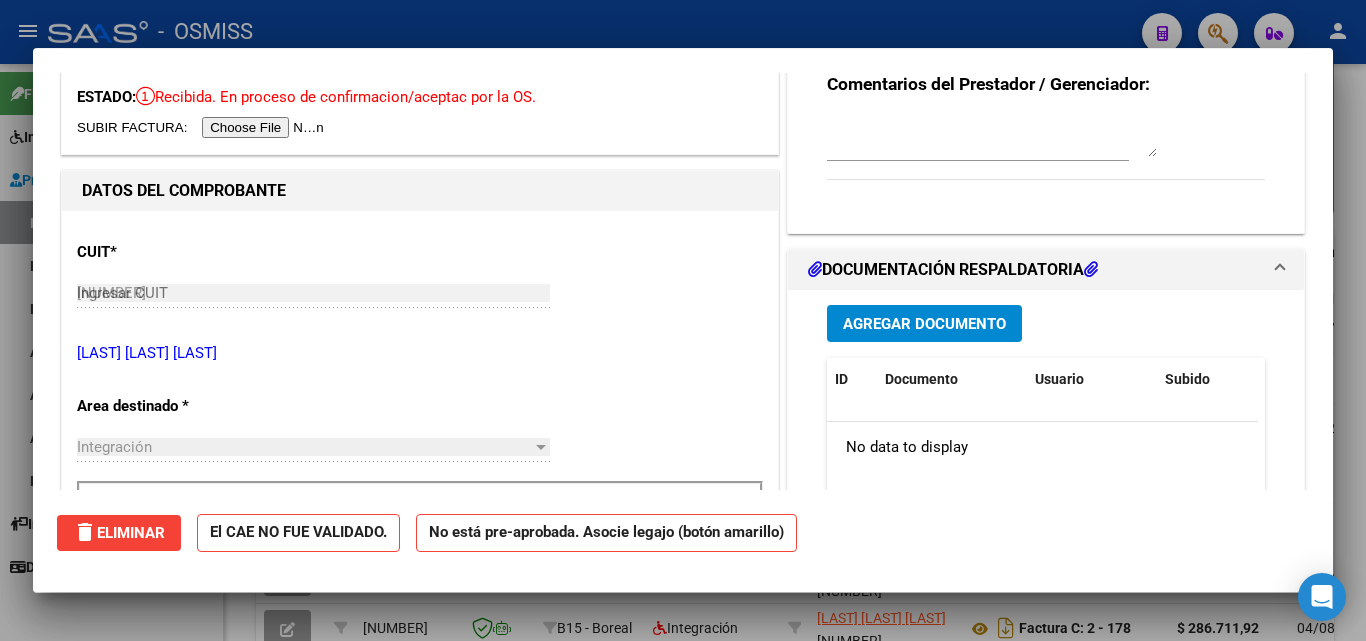 type 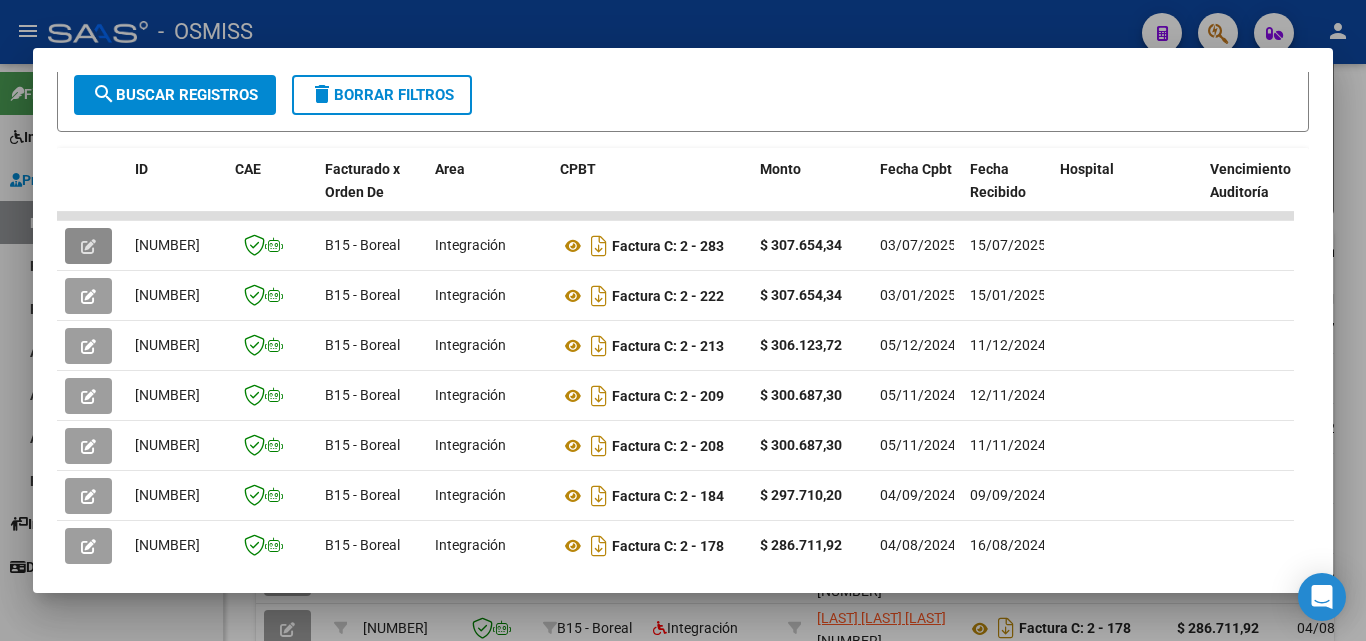 scroll, scrollTop: 672, scrollLeft: 0, axis: vertical 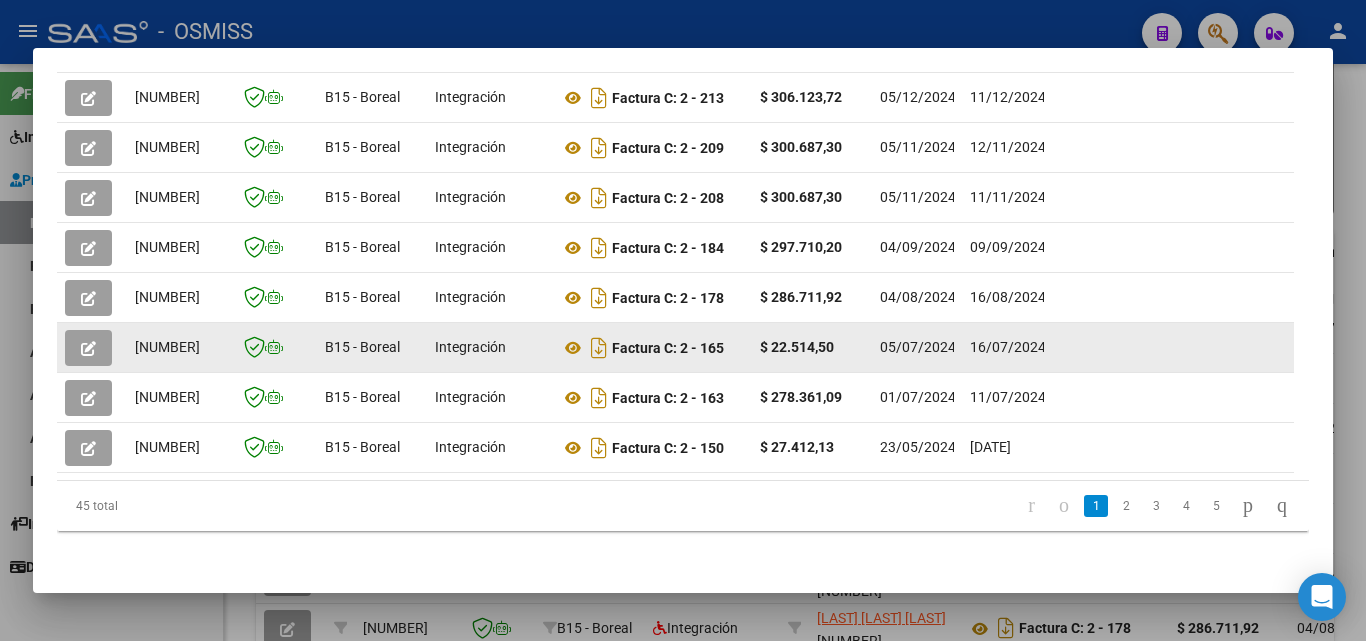 type 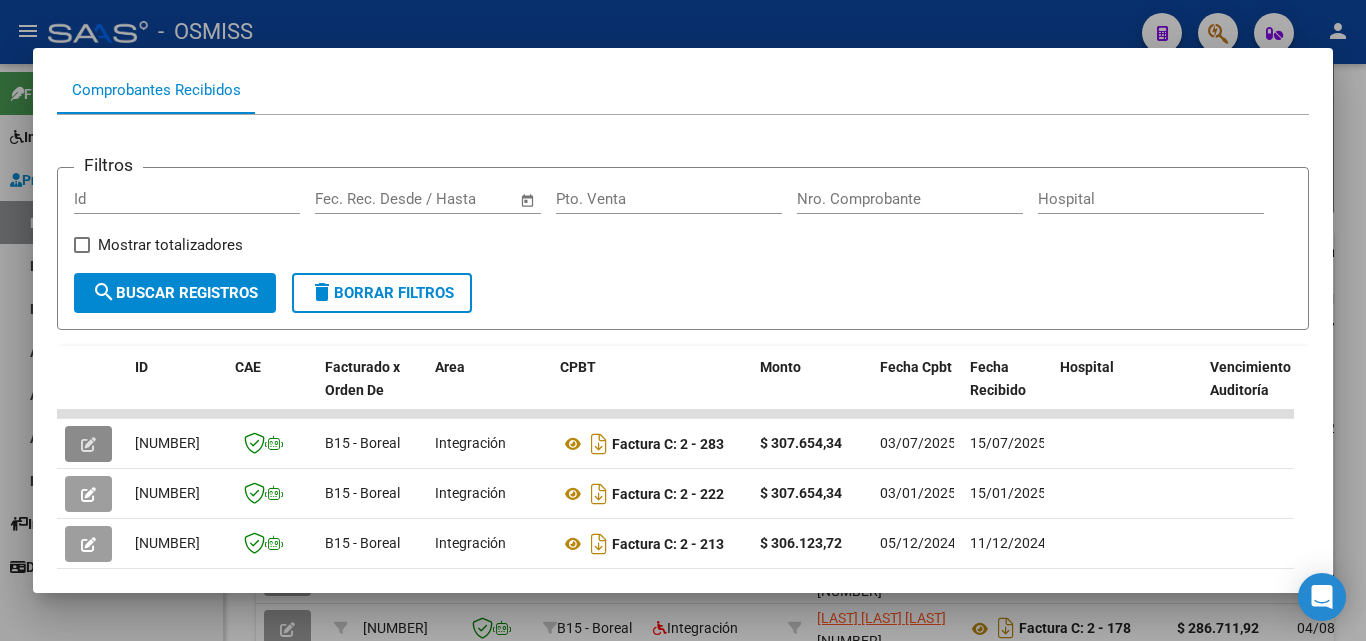 scroll, scrollTop: 72, scrollLeft: 0, axis: vertical 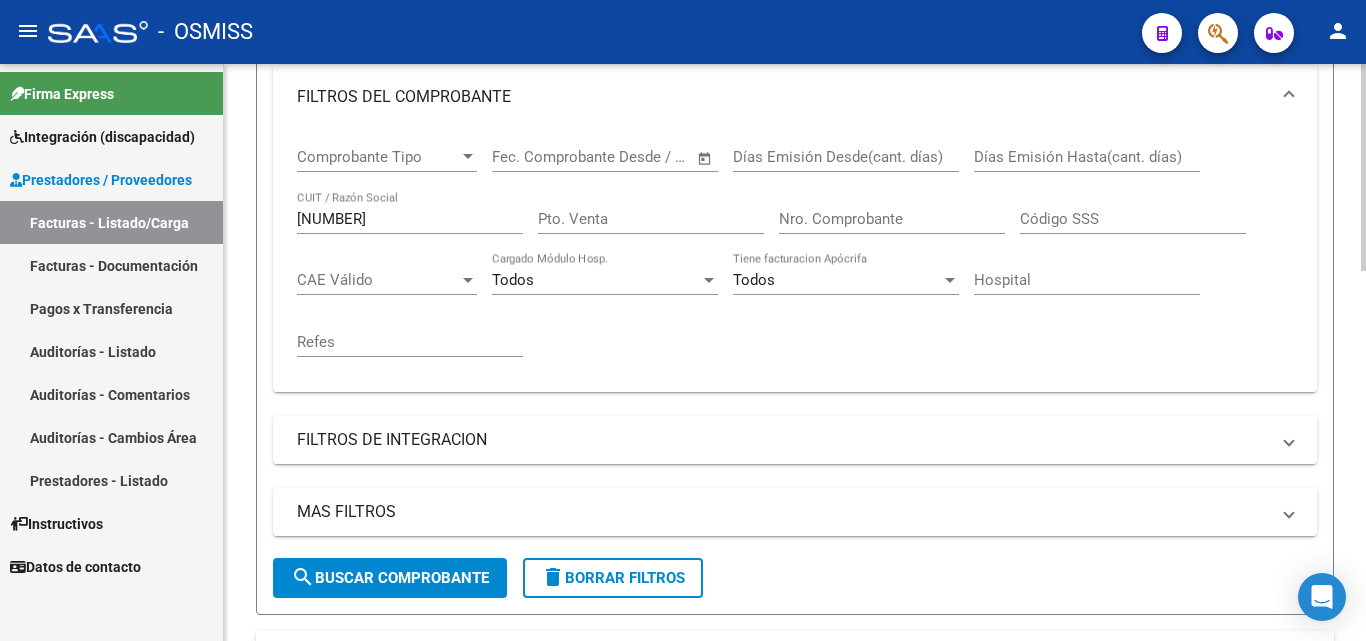 click on "Nro. Comprobante" 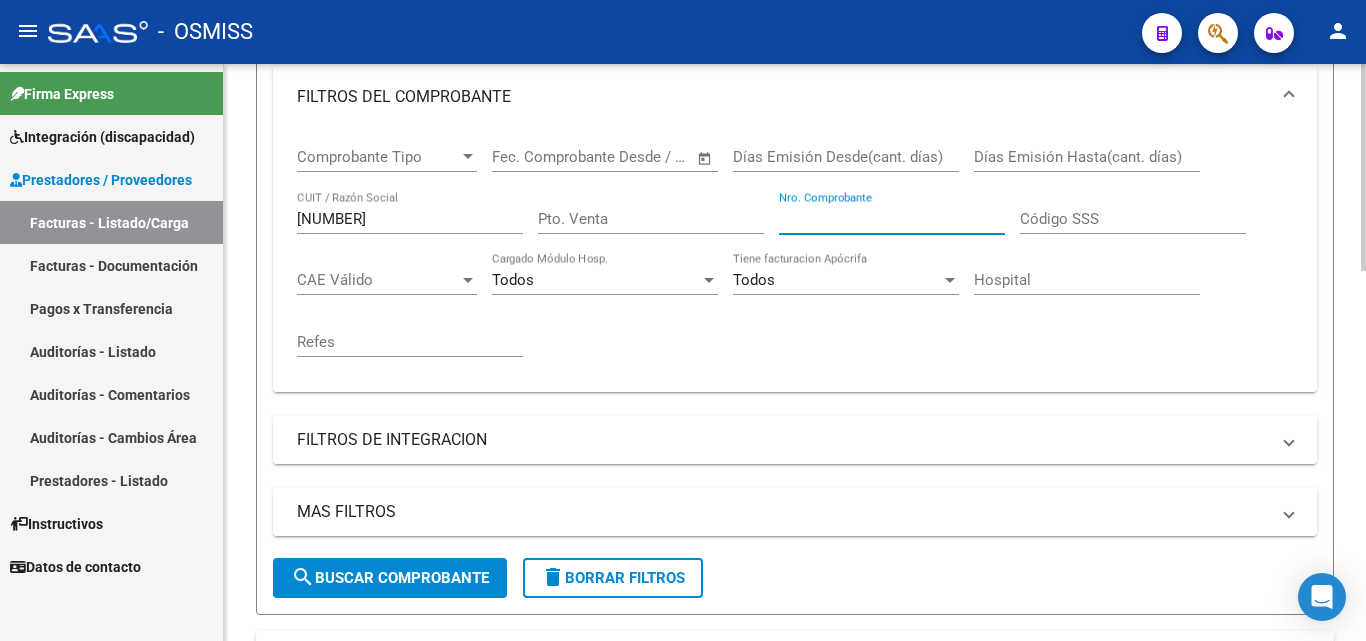 click on "Nro. Comprobante" at bounding box center (892, 219) 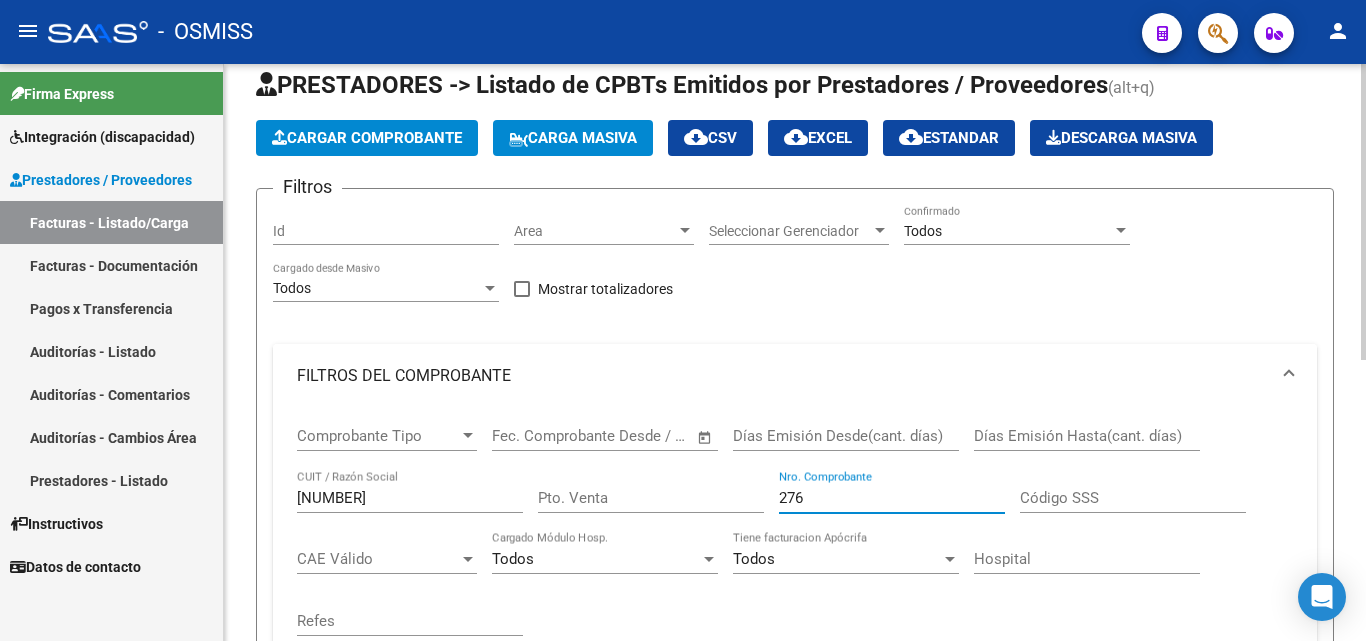 scroll, scrollTop: 47, scrollLeft: 0, axis: vertical 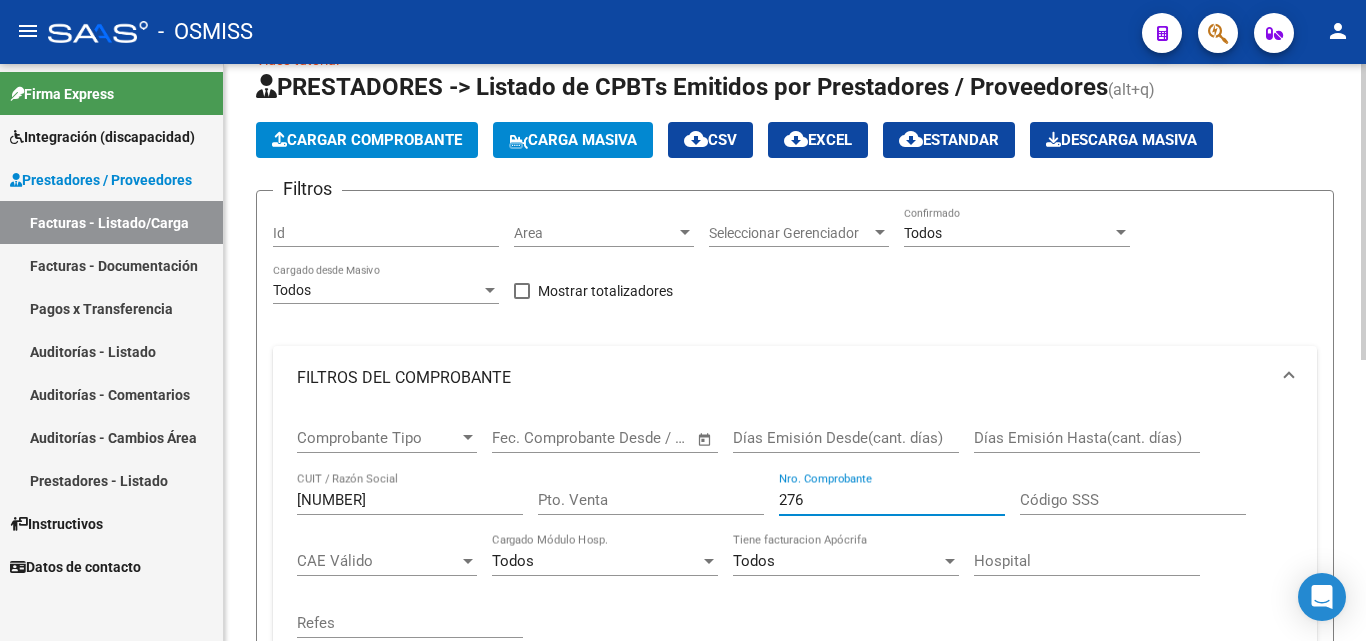 type on "276" 